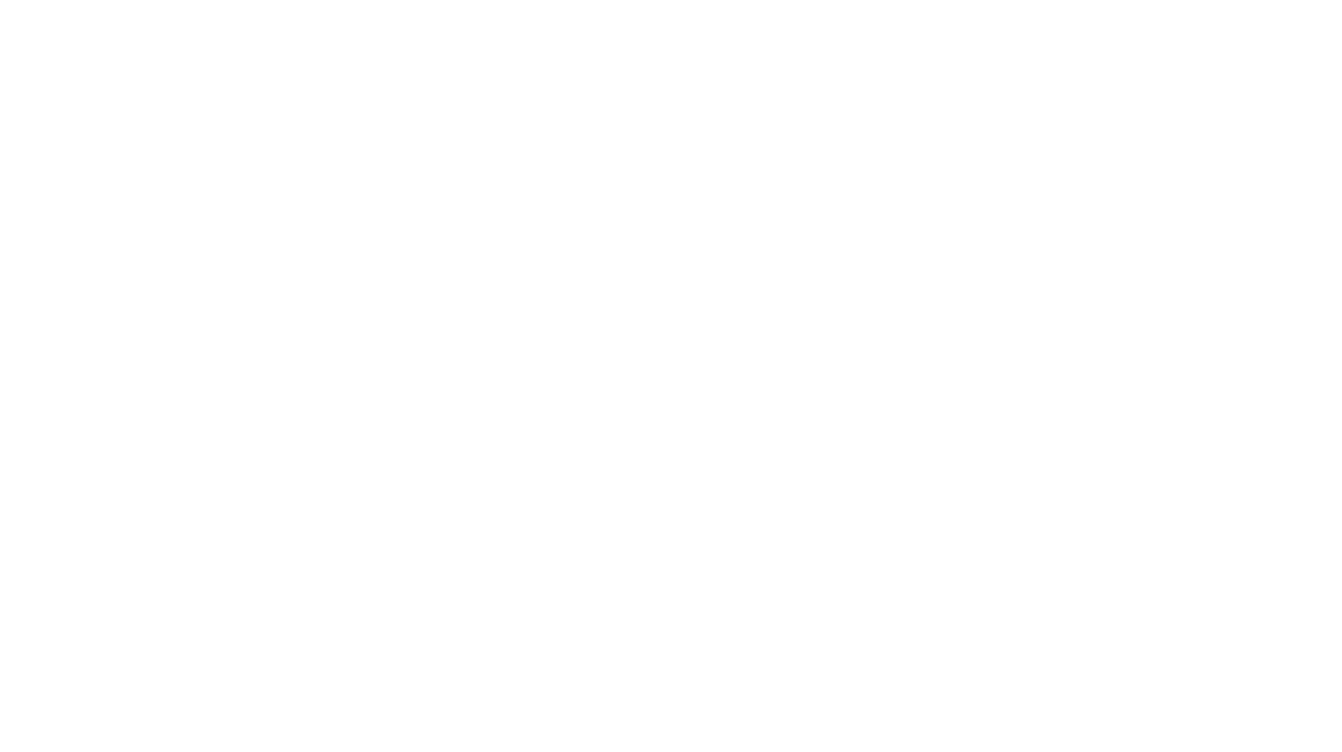 scroll, scrollTop: 0, scrollLeft: 0, axis: both 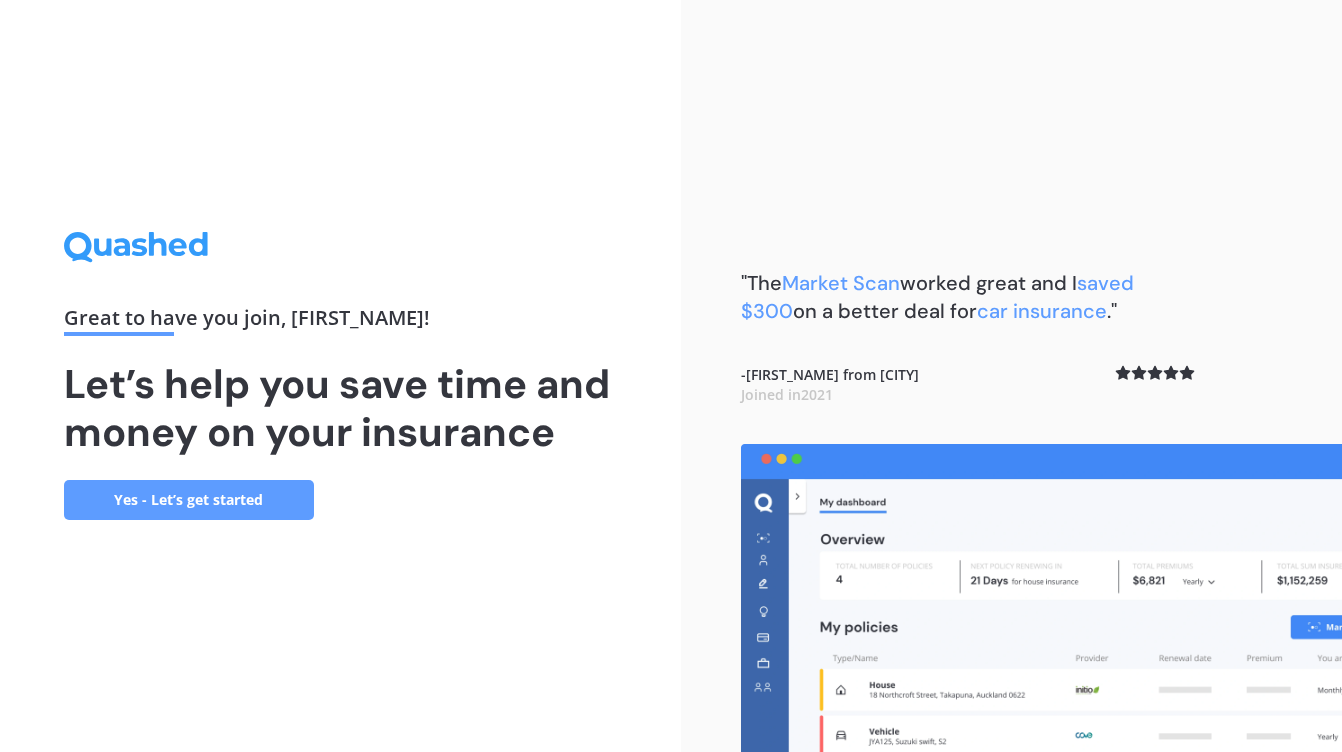 click on "Yes - Let’s get started" at bounding box center [189, 500] 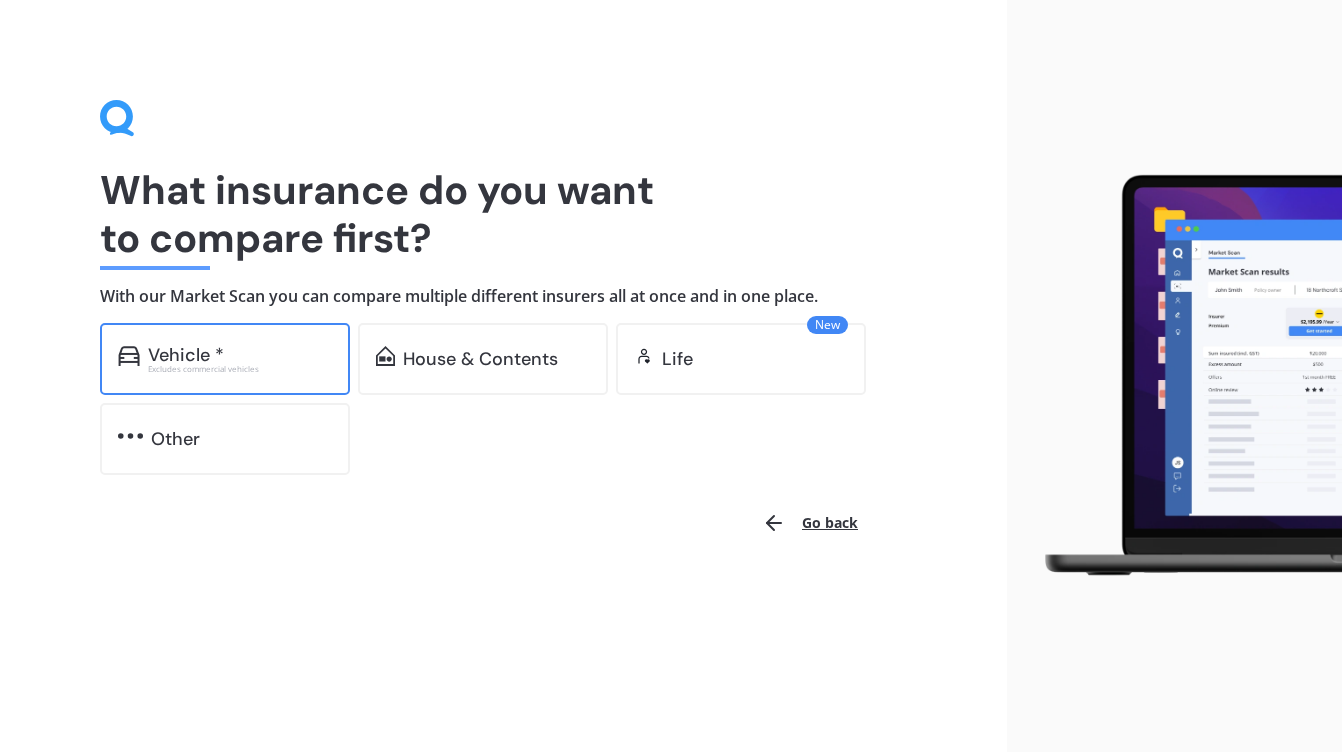 click on "Vehicle * Excludes commercial vehicles" at bounding box center [225, 359] 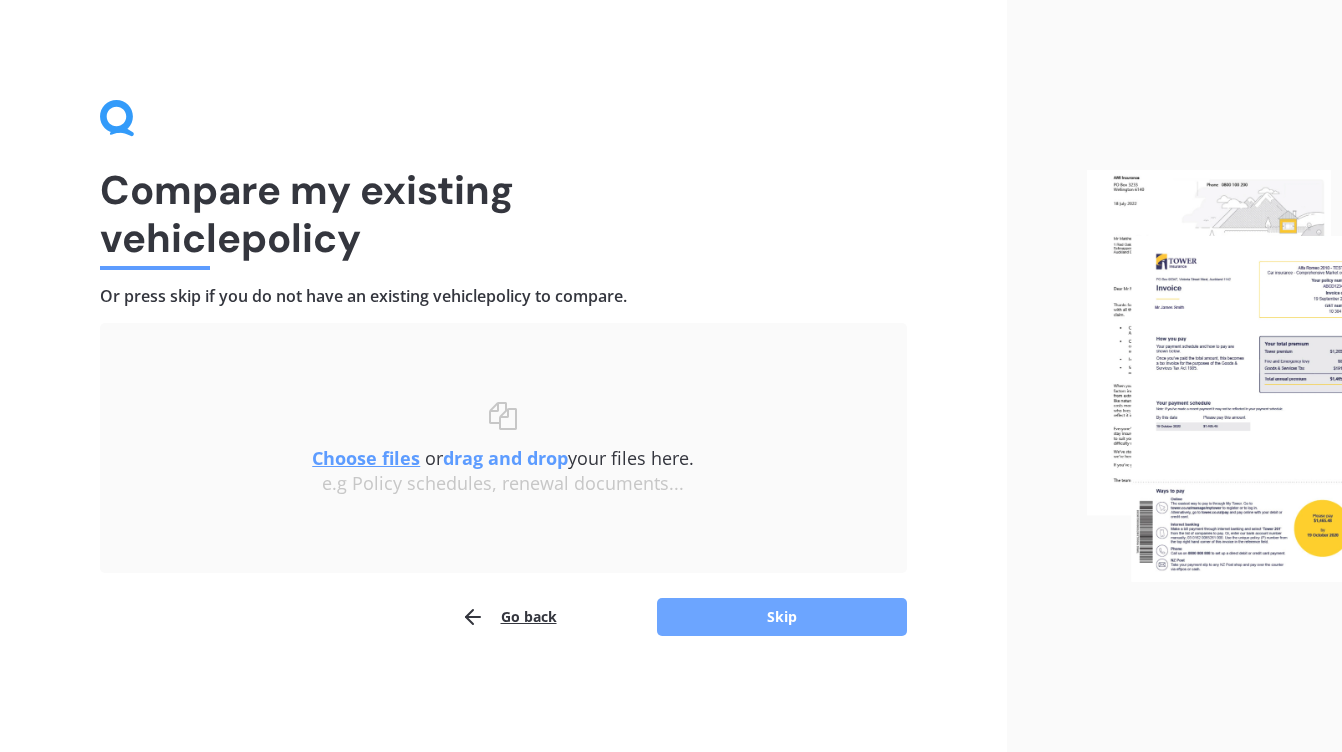 click on "Skip" at bounding box center [782, 617] 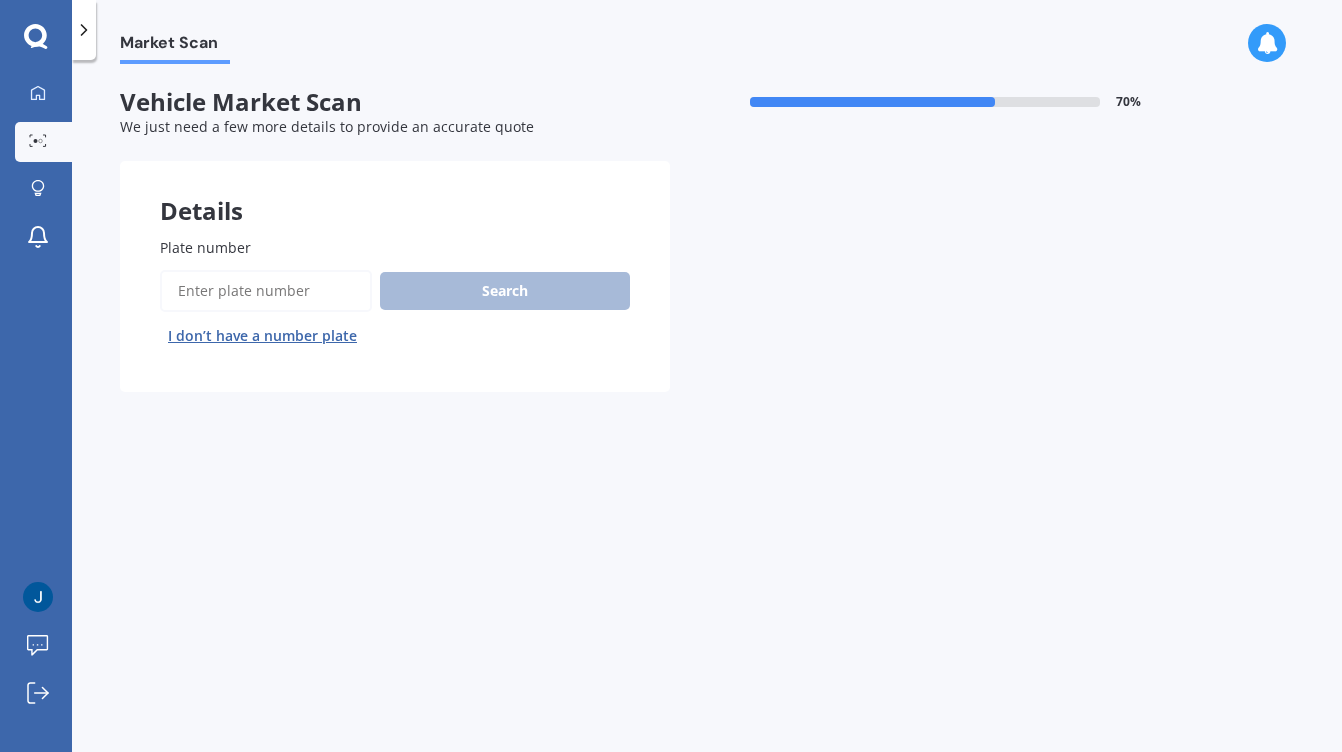 click on "Plate number" at bounding box center (266, 291) 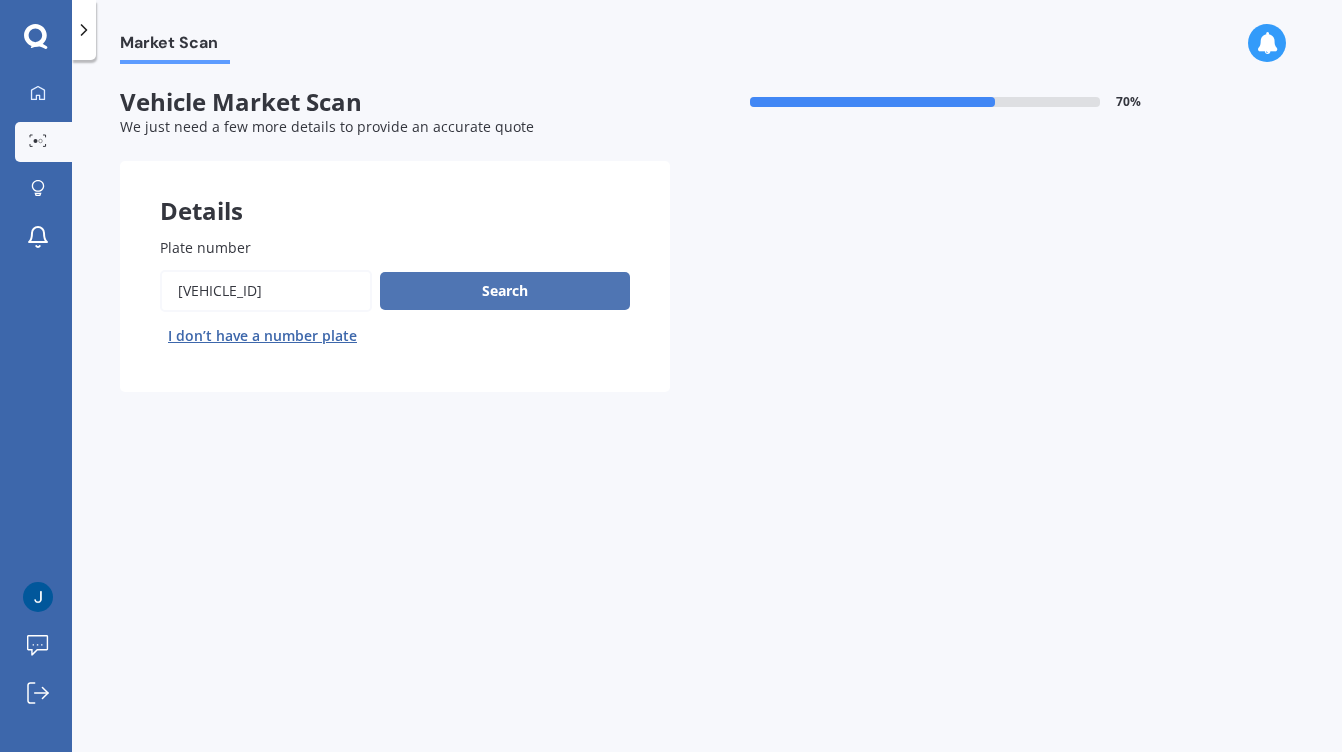 type on "[VEHICLE_ID]" 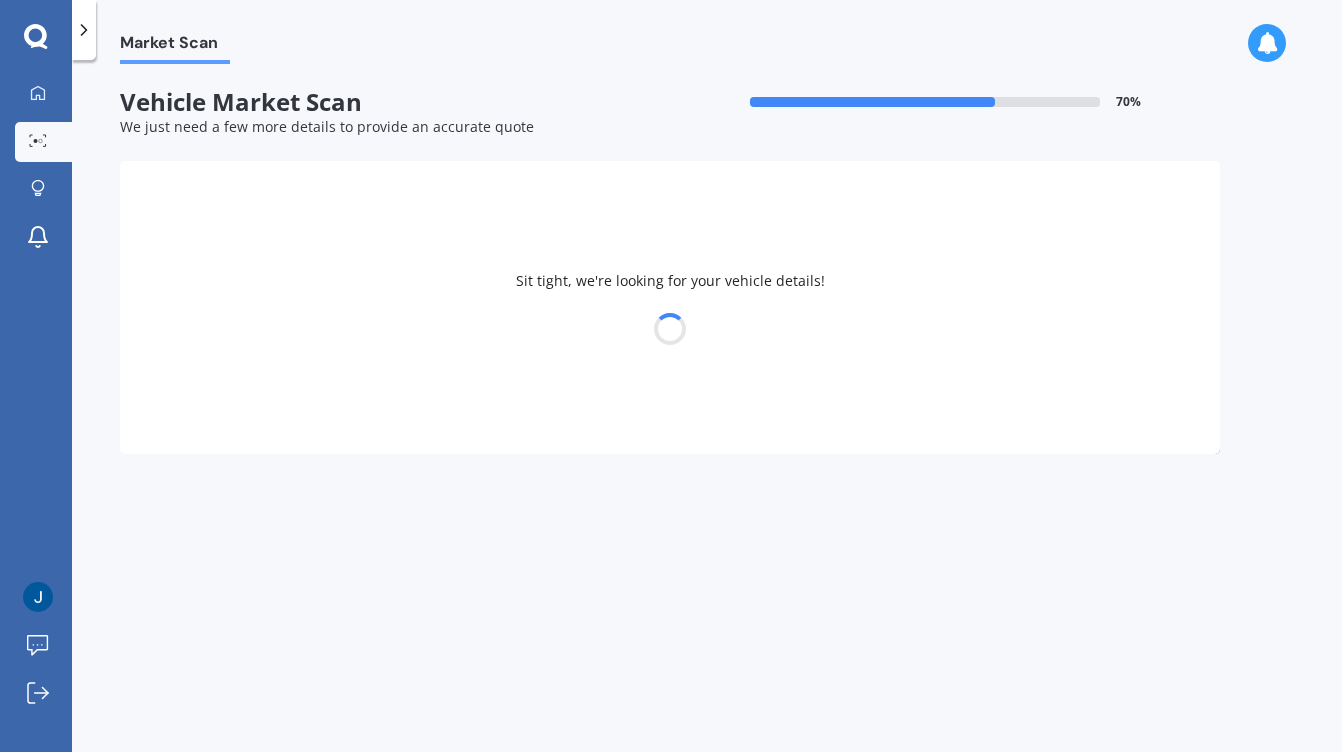 select on "TESLA" 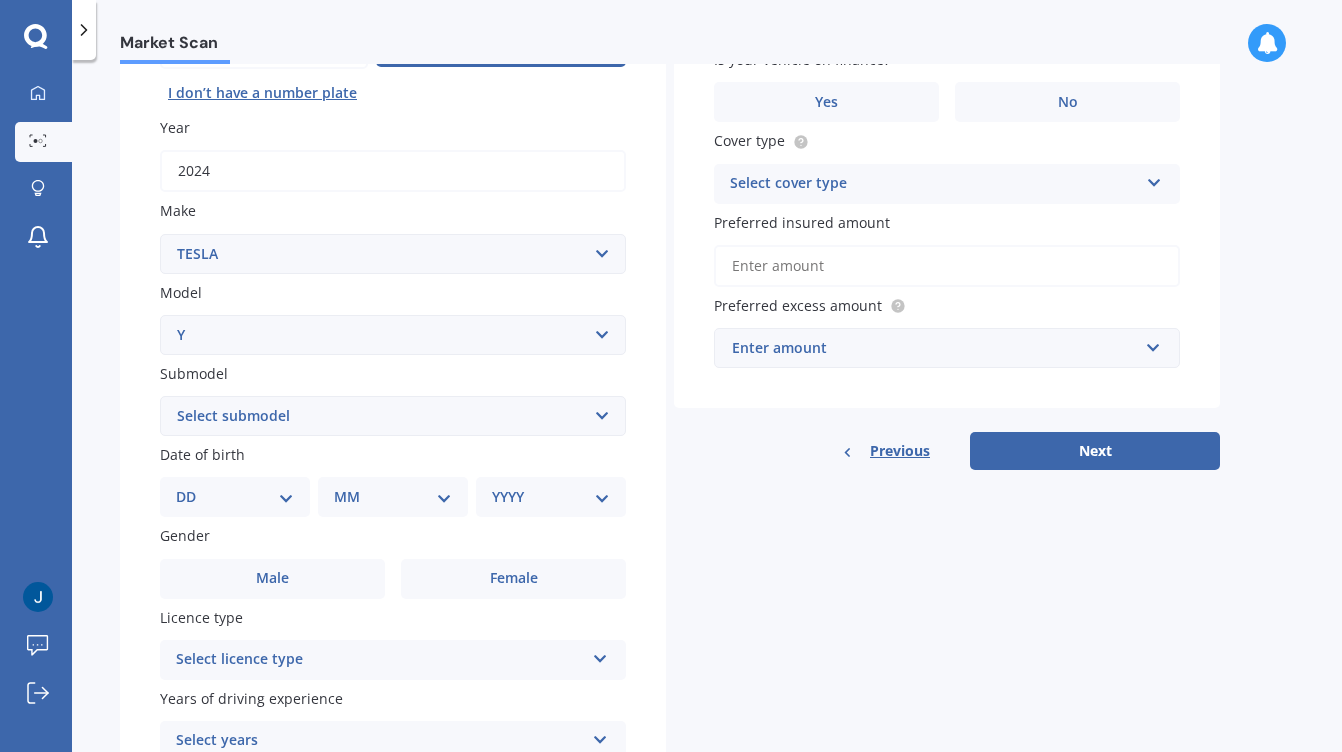 scroll, scrollTop: 244, scrollLeft: 0, axis: vertical 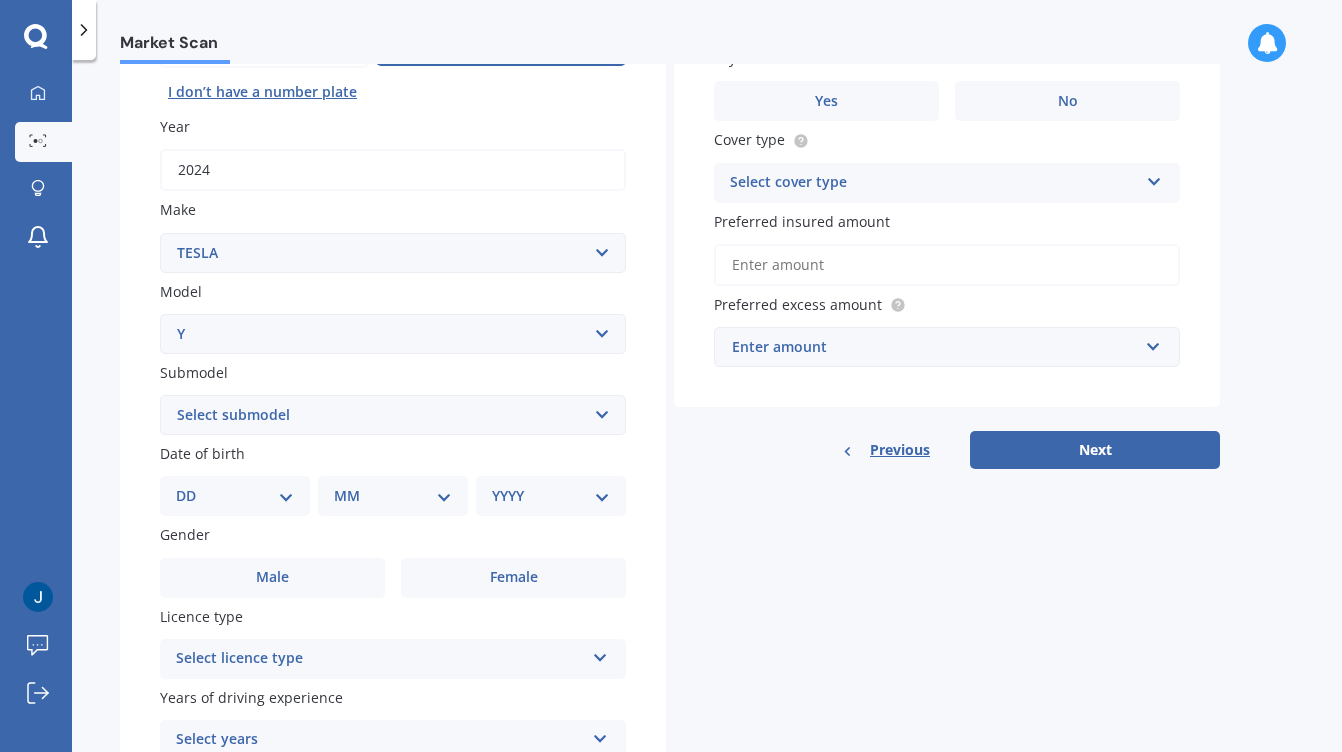 click on "DD 01 02 03 04 05 06 07 08 09 10 11 12 13 14 15 16 17 18 19 20 21 22 23 24 25 26 27 28 29 30 31" at bounding box center (235, 496) 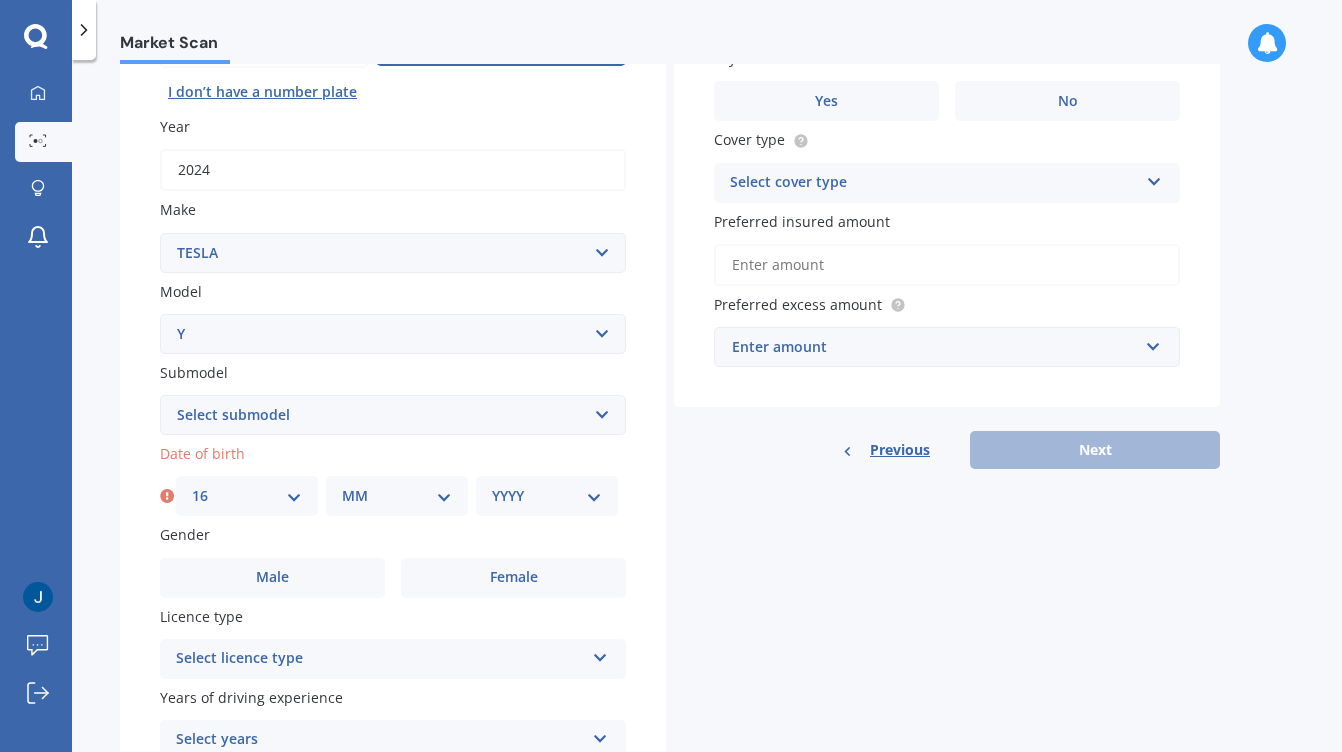 click on "MM 01 02 03 04 05 06 07 08 09 10 11 12" at bounding box center (397, 496) 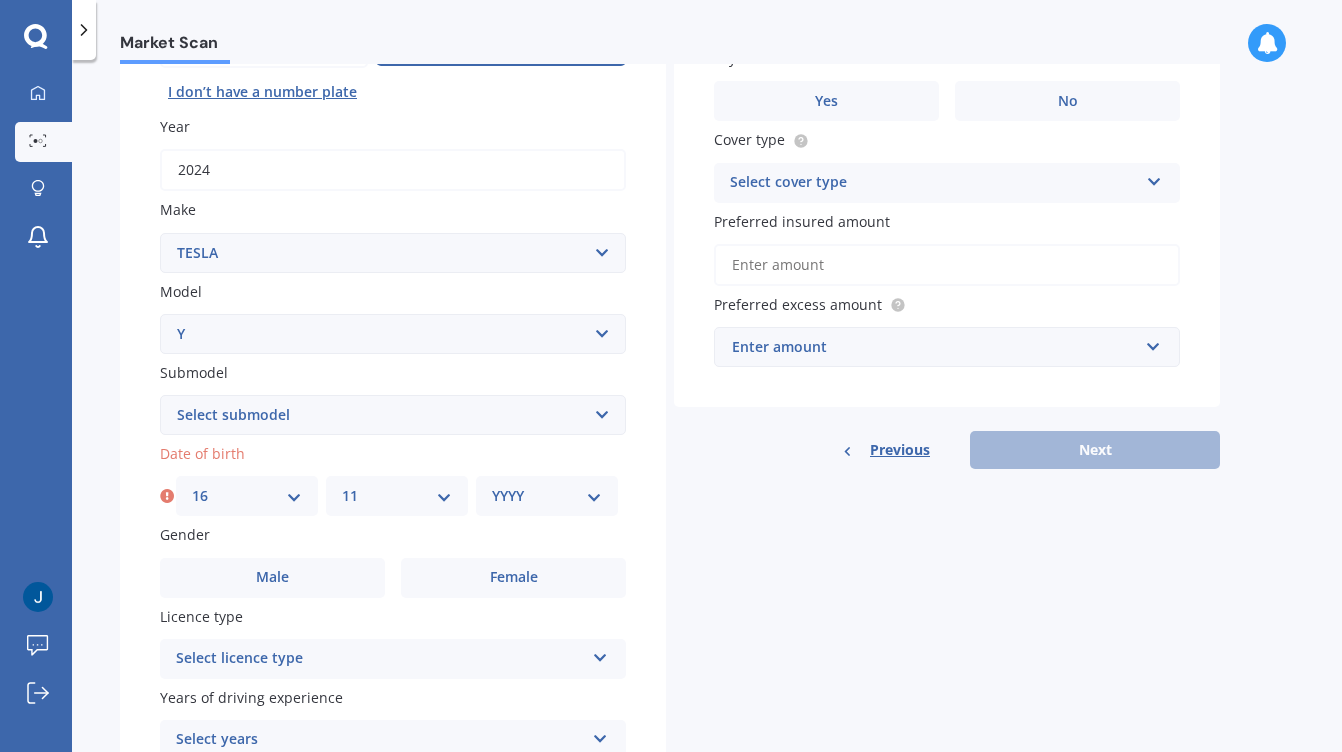 click on "YYYY 2025 2024 2023 2022 2021 2020 2019 2018 2017 2016 2015 2014 2013 2012 2011 2010 2009 2008 2007 2006 2005 2004 2003 2002 2001 2000 1999 1998 1997 1996 1995 1994 1993 1992 1991 1990 1989 1988 1987 1986 1985 1984 1983 1982 1981 1980 1979 1978 1977 1976 1975 1974 1973 1972 1971 1970 1969 1968 1967 1966 1965 1964 1963 1962 1961 1960 1959 1958 1957 1956 1955 1954 1953 1952 1951 1950 1949 1948 1947 1946 1945 1944 1943 1942 1941 1940 1939 1938 1937 1936 1935 1934 1933 1932 1931 1930 1929 1928 1927 1926" at bounding box center (547, 496) 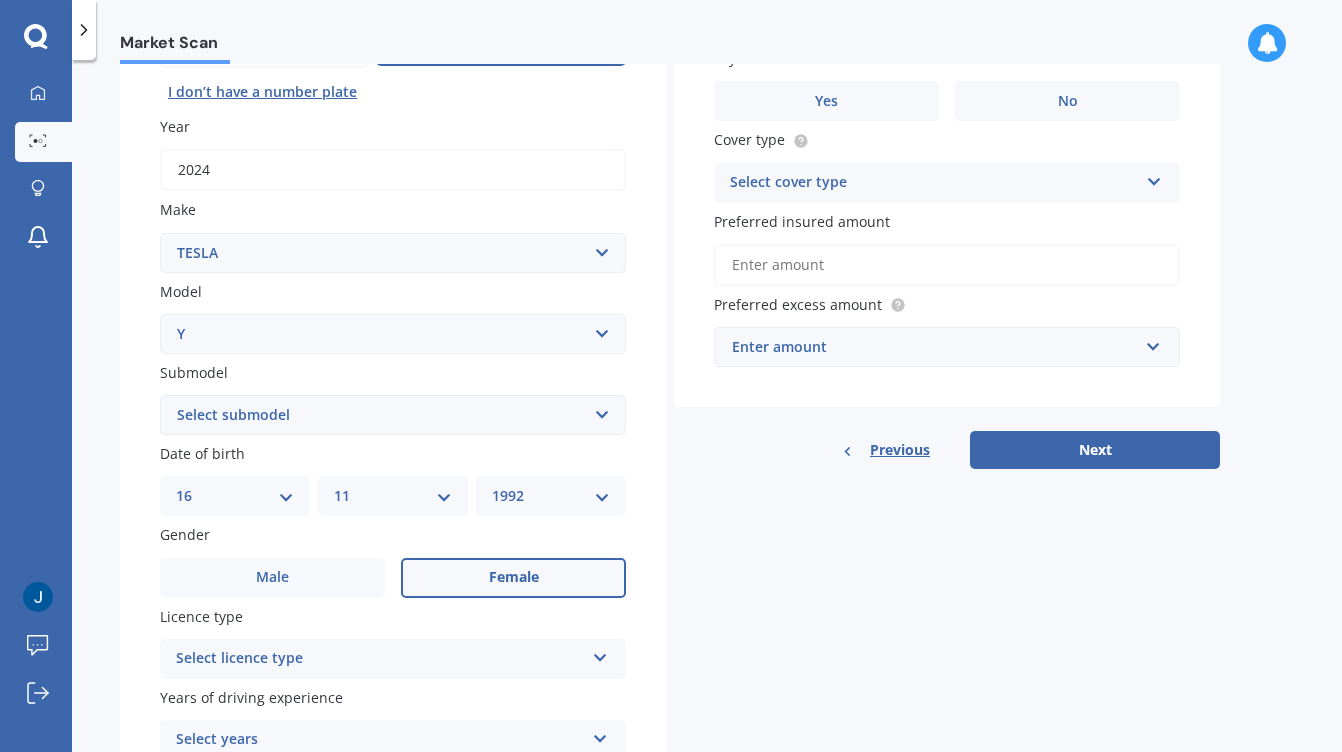 click on "Female" at bounding box center [513, 578] 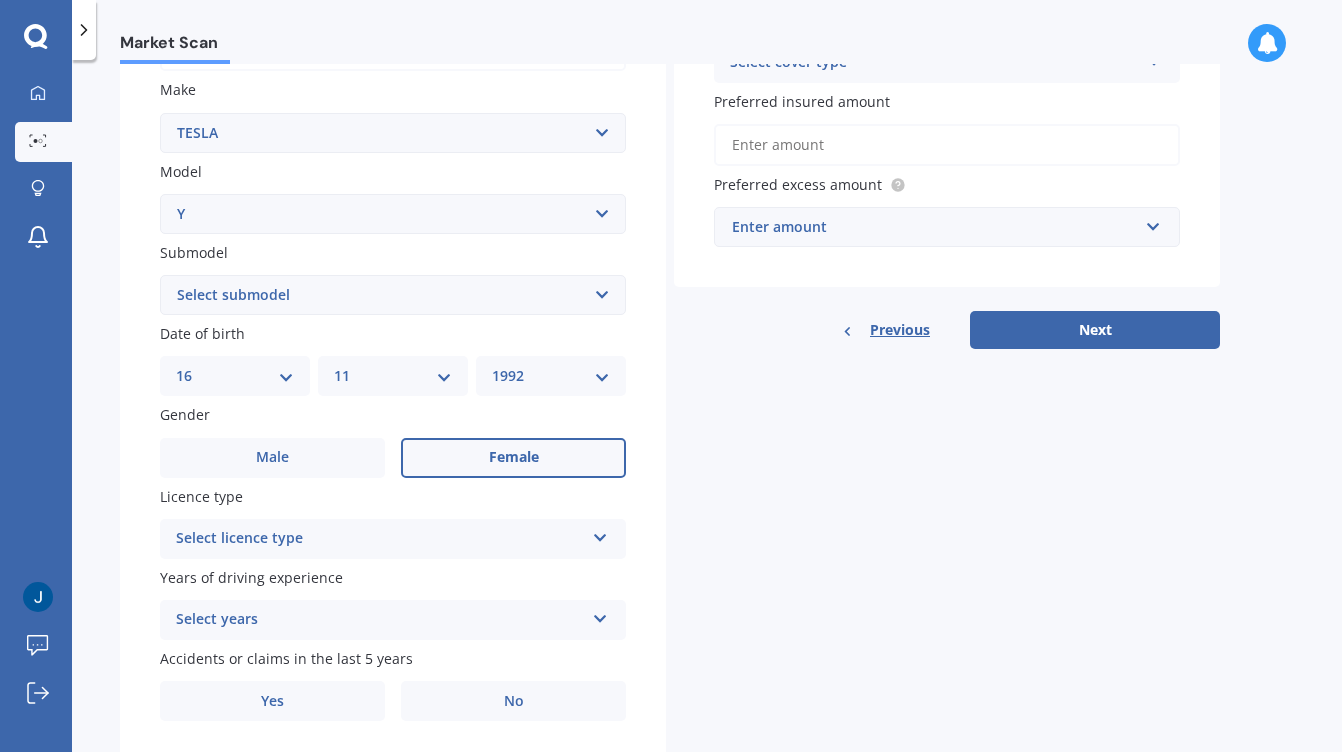 scroll, scrollTop: 365, scrollLeft: 0, axis: vertical 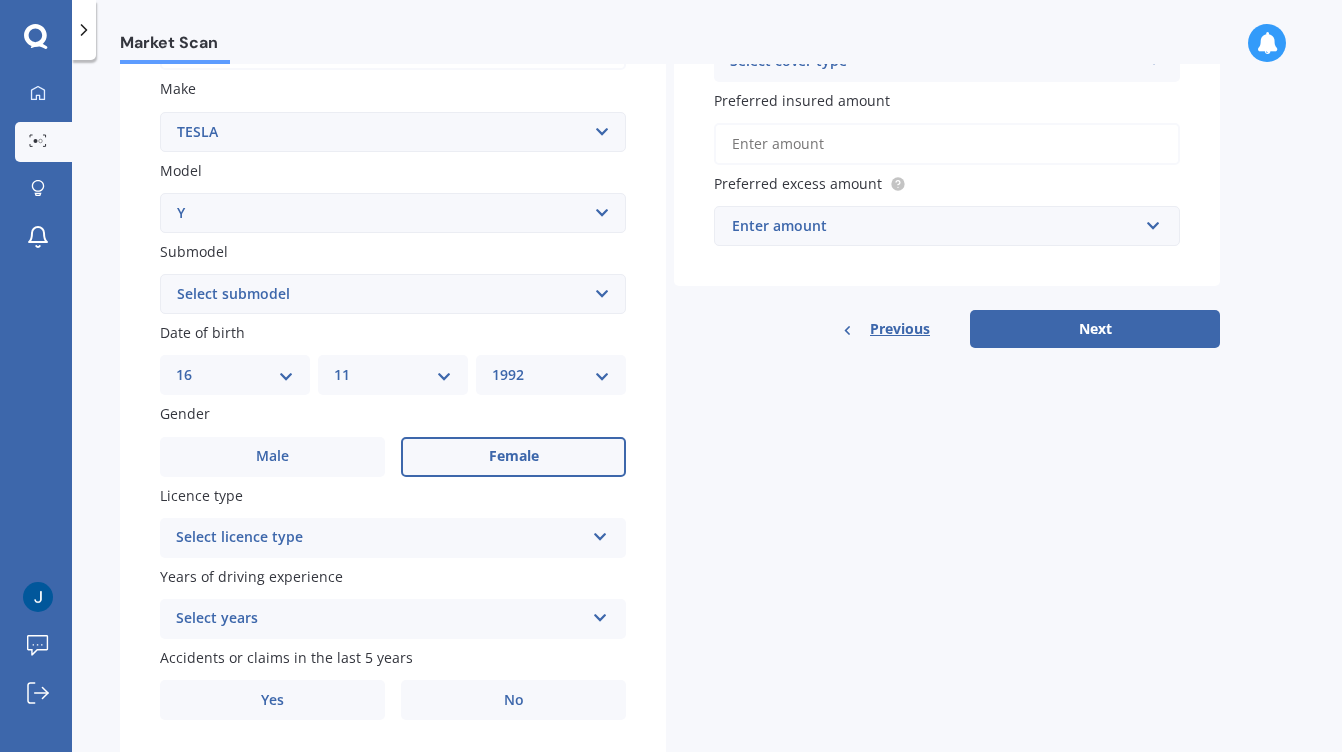 click on "Select licence type" at bounding box center [380, 538] 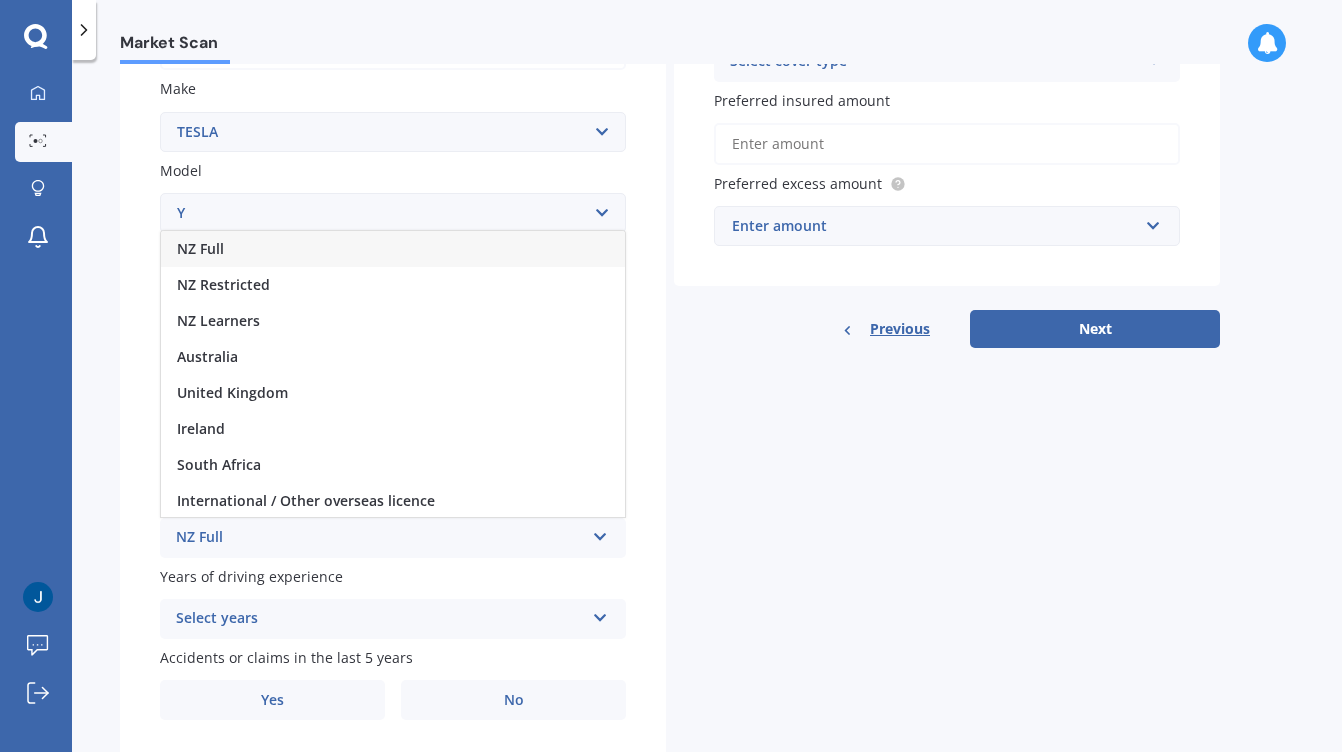 click on "NZ Full" at bounding box center (393, 249) 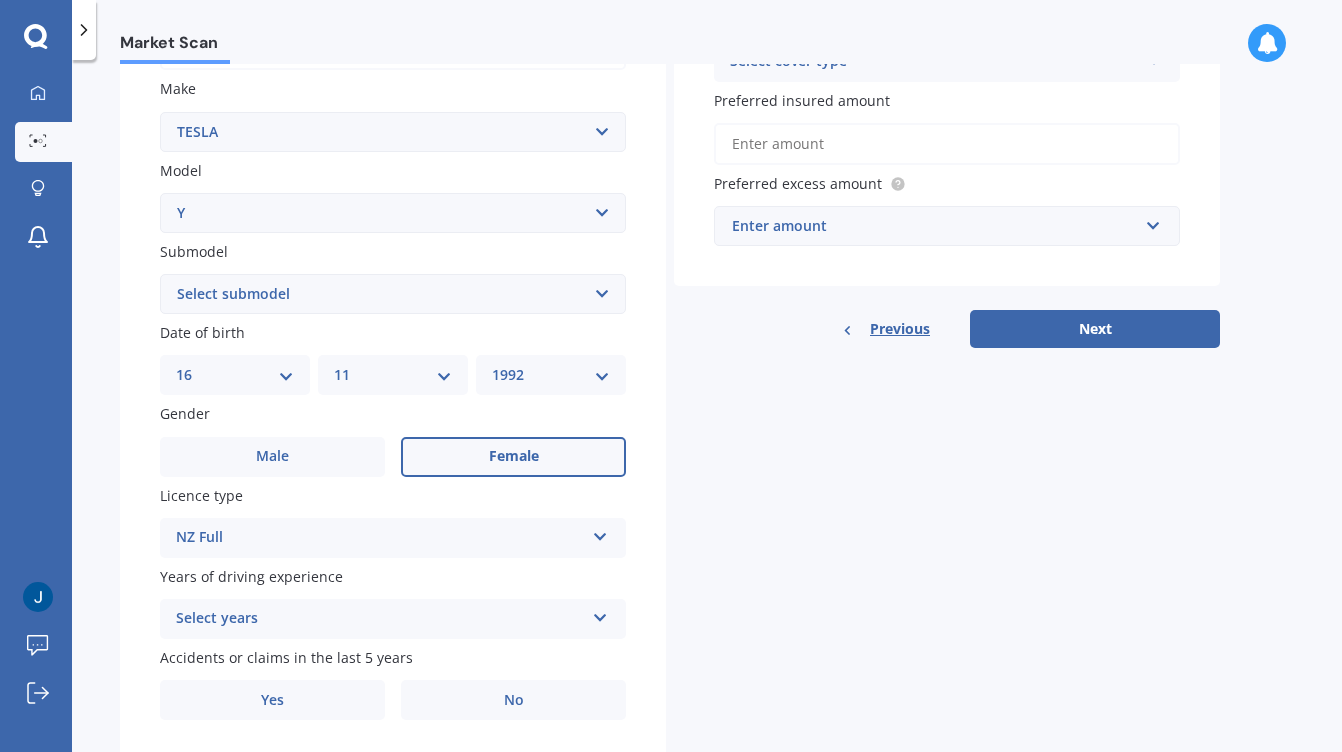 click on "Select years" at bounding box center (380, 619) 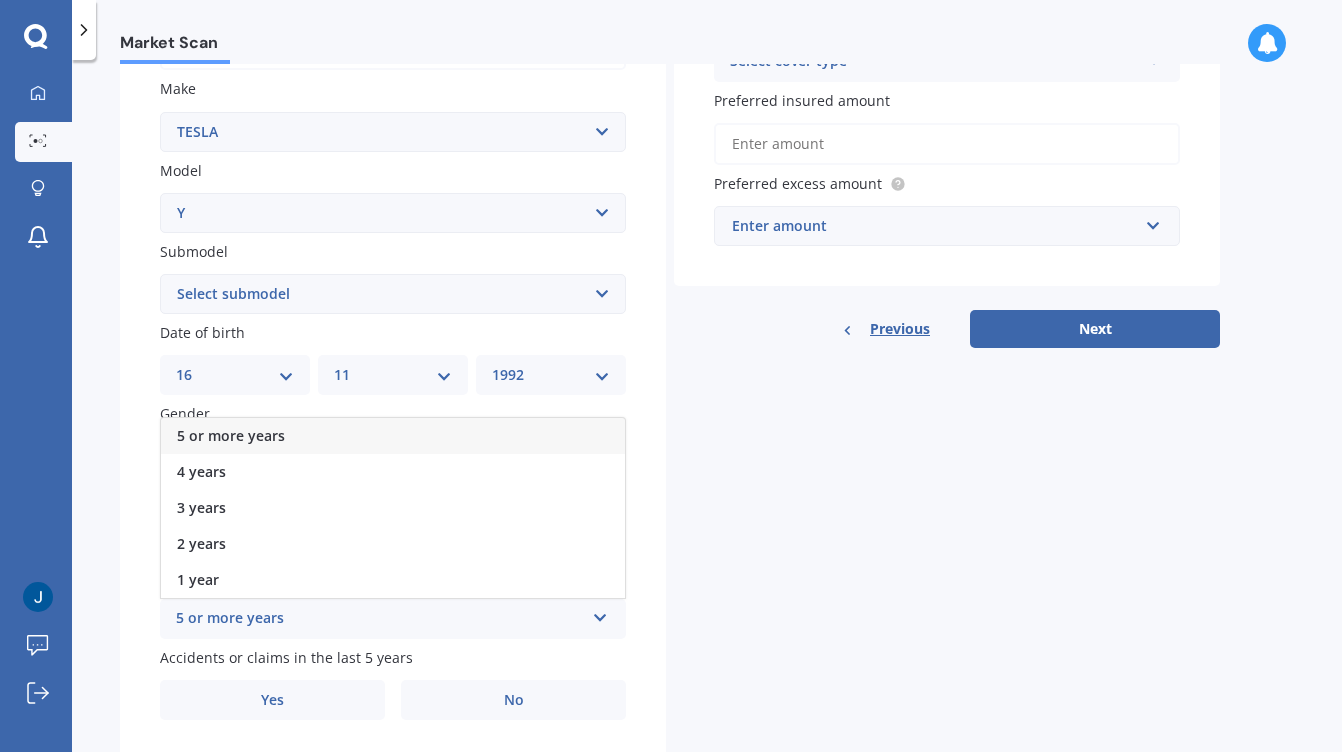 click on "5 or more years" at bounding box center (393, 436) 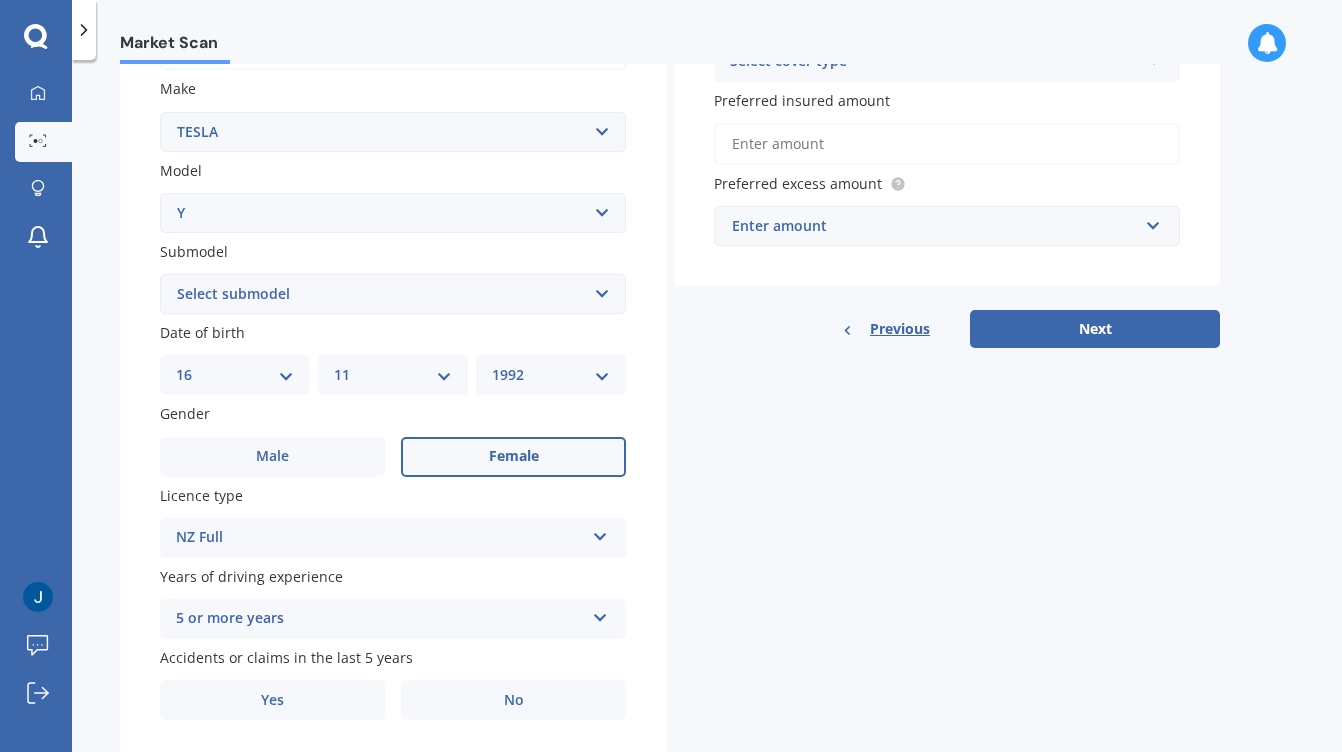 scroll, scrollTop: 430, scrollLeft: 0, axis: vertical 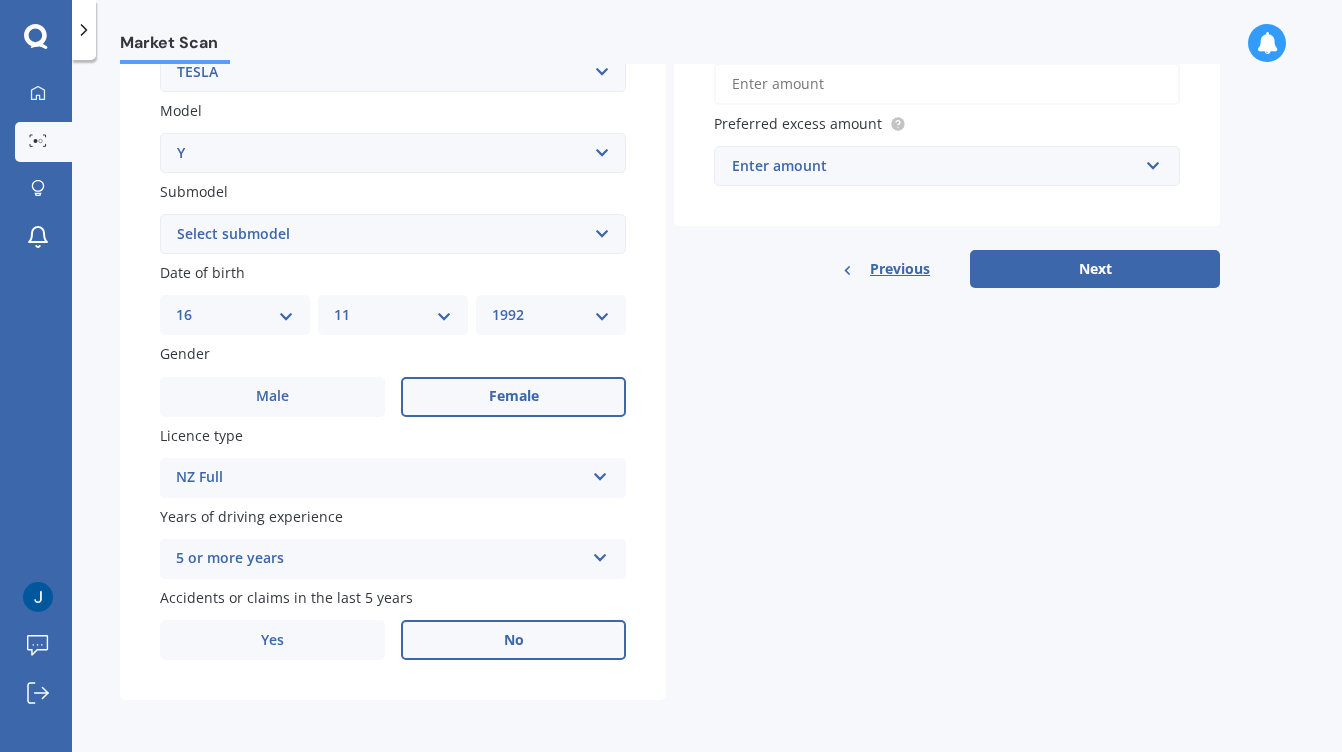 click on "No" at bounding box center [513, 640] 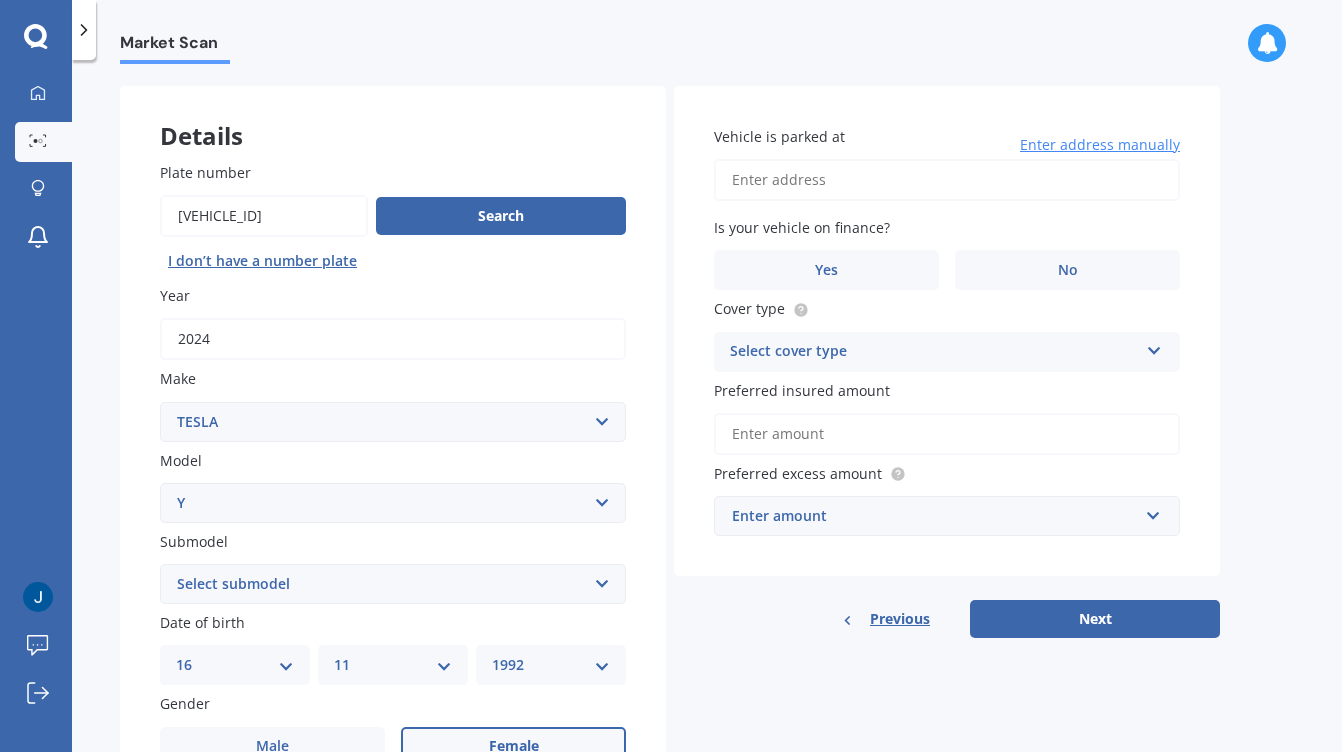 scroll, scrollTop: 73, scrollLeft: 0, axis: vertical 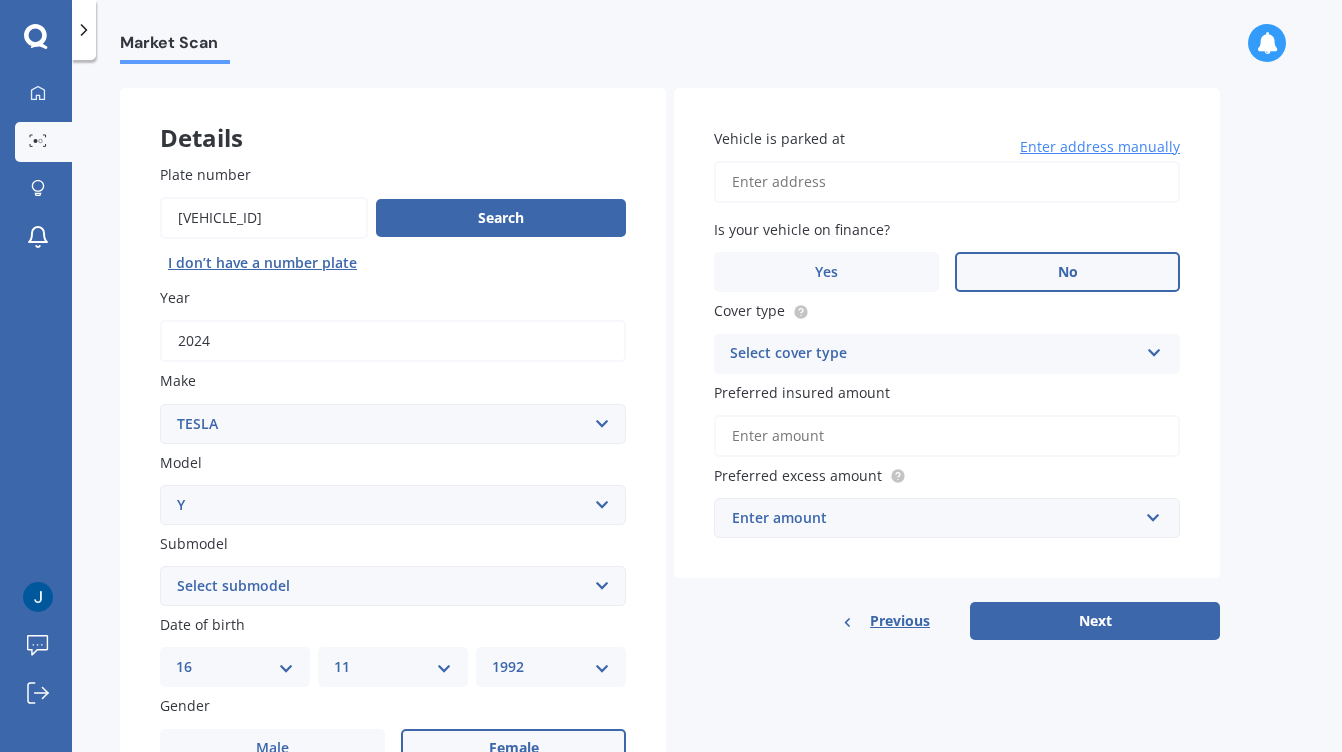 click on "No" at bounding box center (1067, 272) 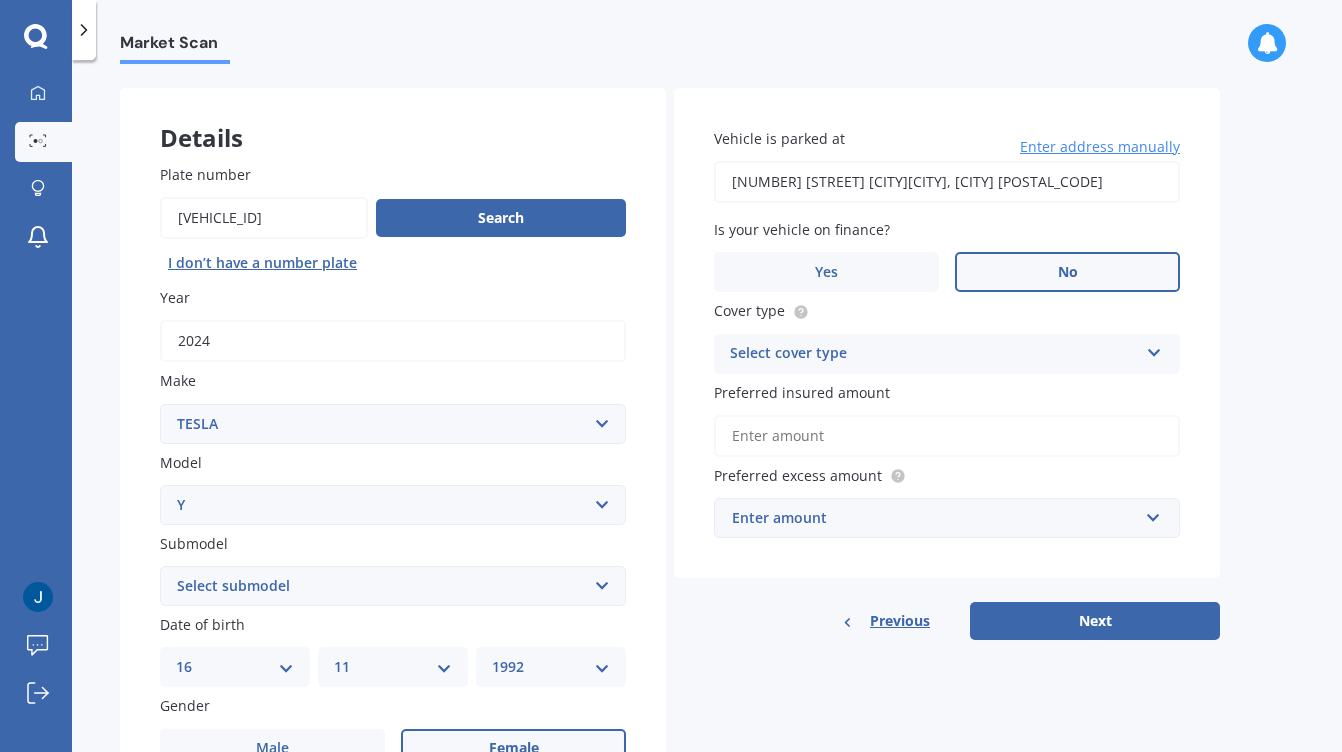 click on "Select cover type" at bounding box center [934, 354] 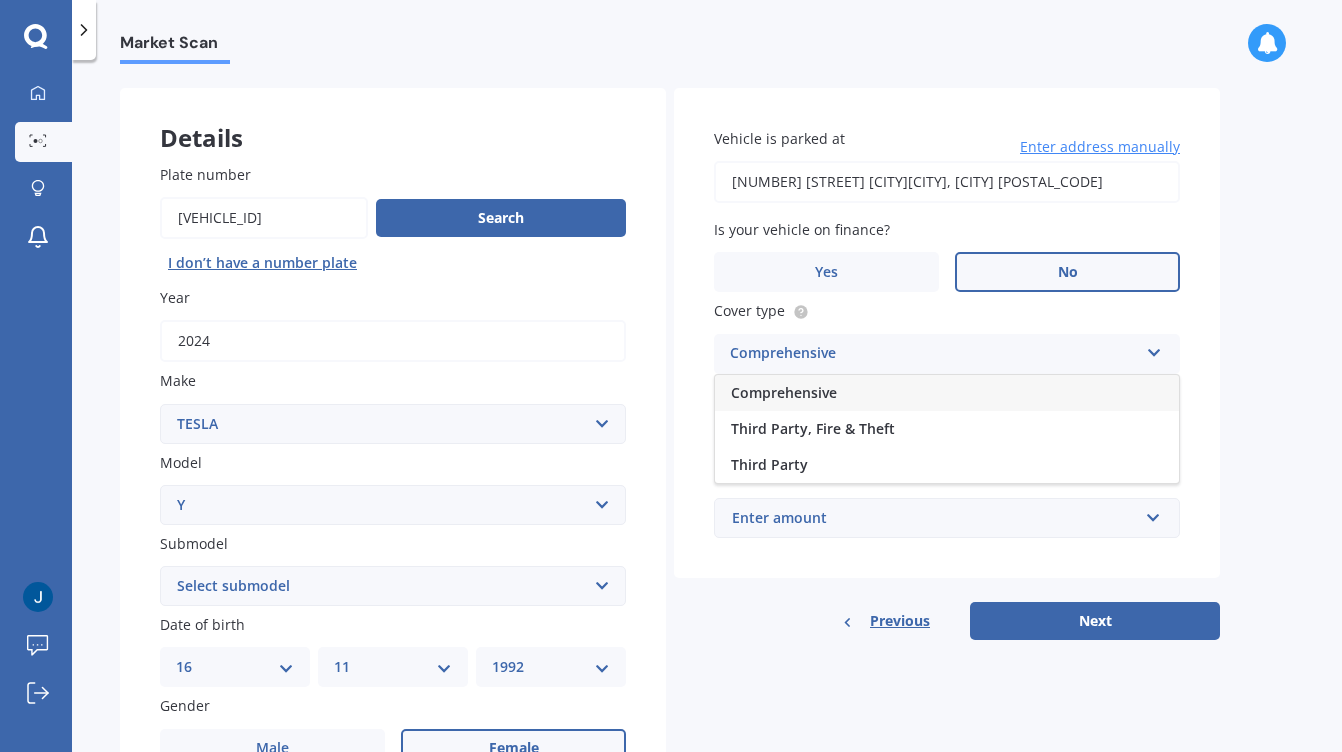click on "Comprehensive" at bounding box center (947, 393) 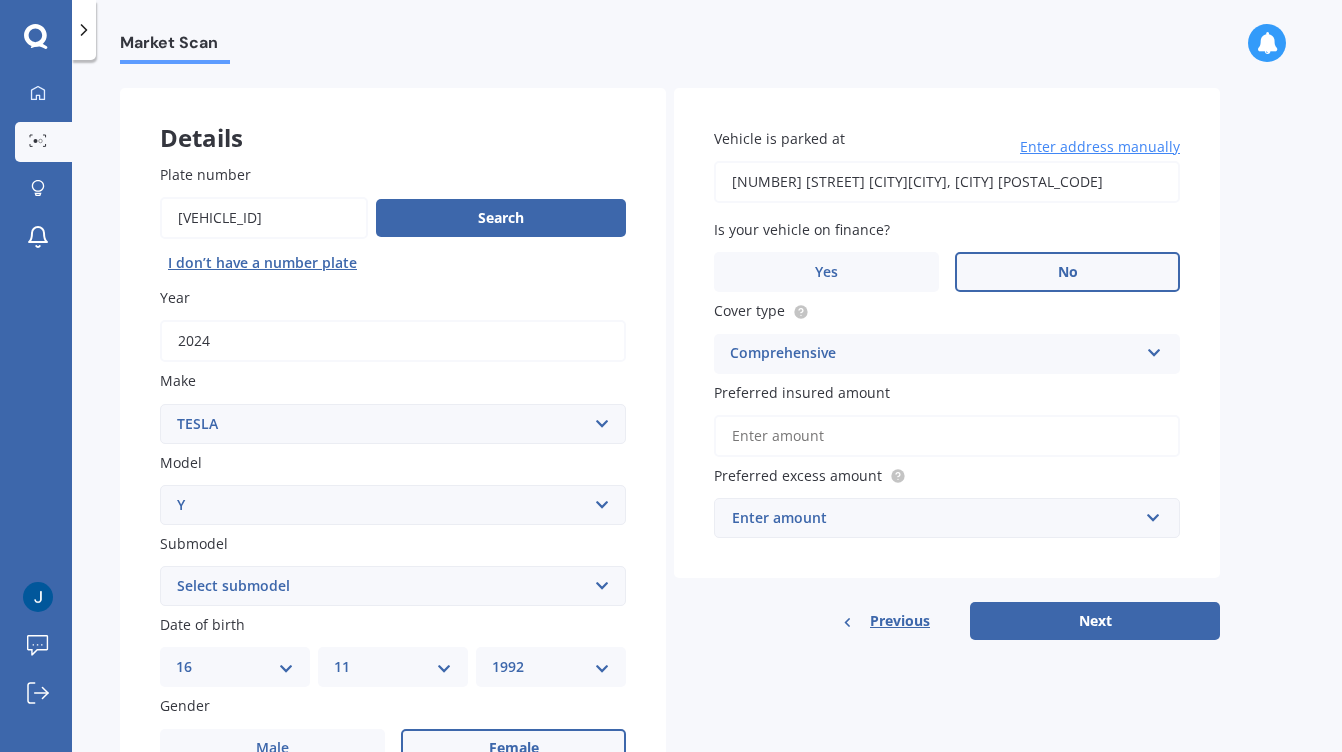 click on "Preferred insured amount" at bounding box center [947, 436] 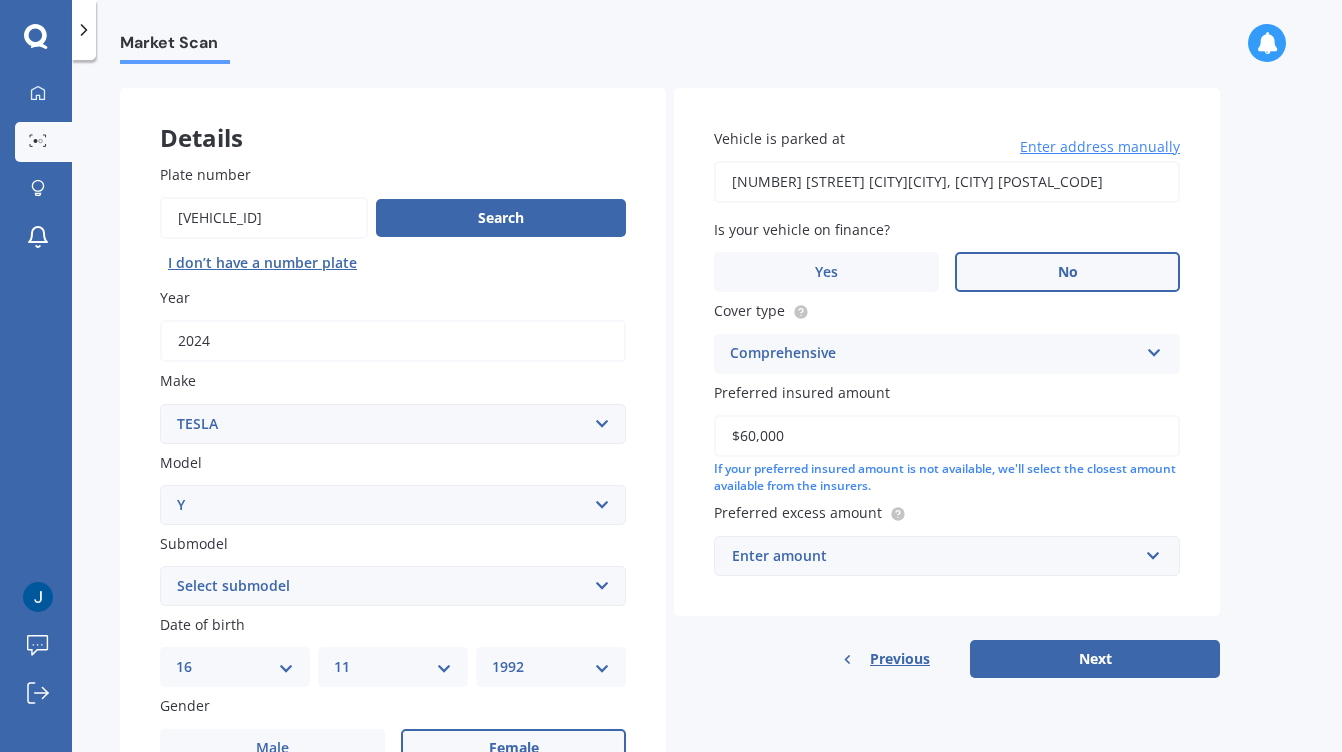 type on "$60,000" 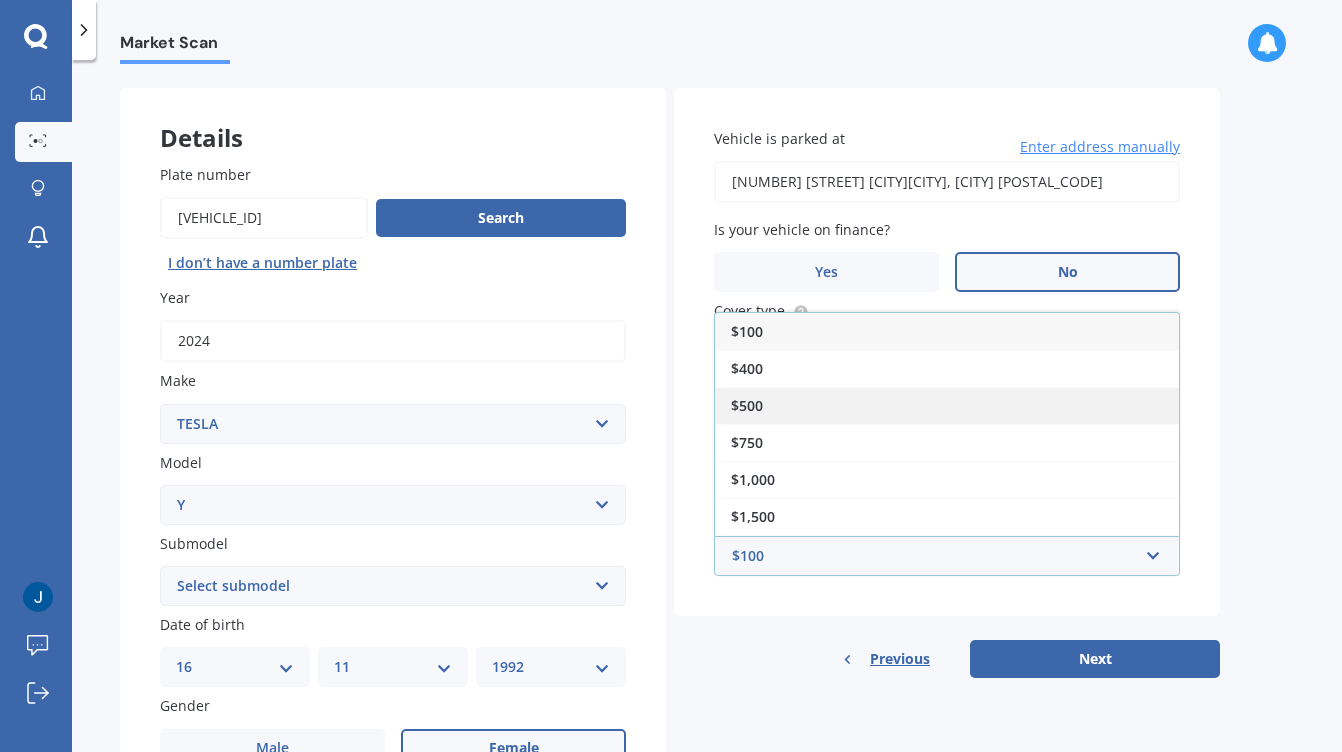 click on "$500" at bounding box center (947, 405) 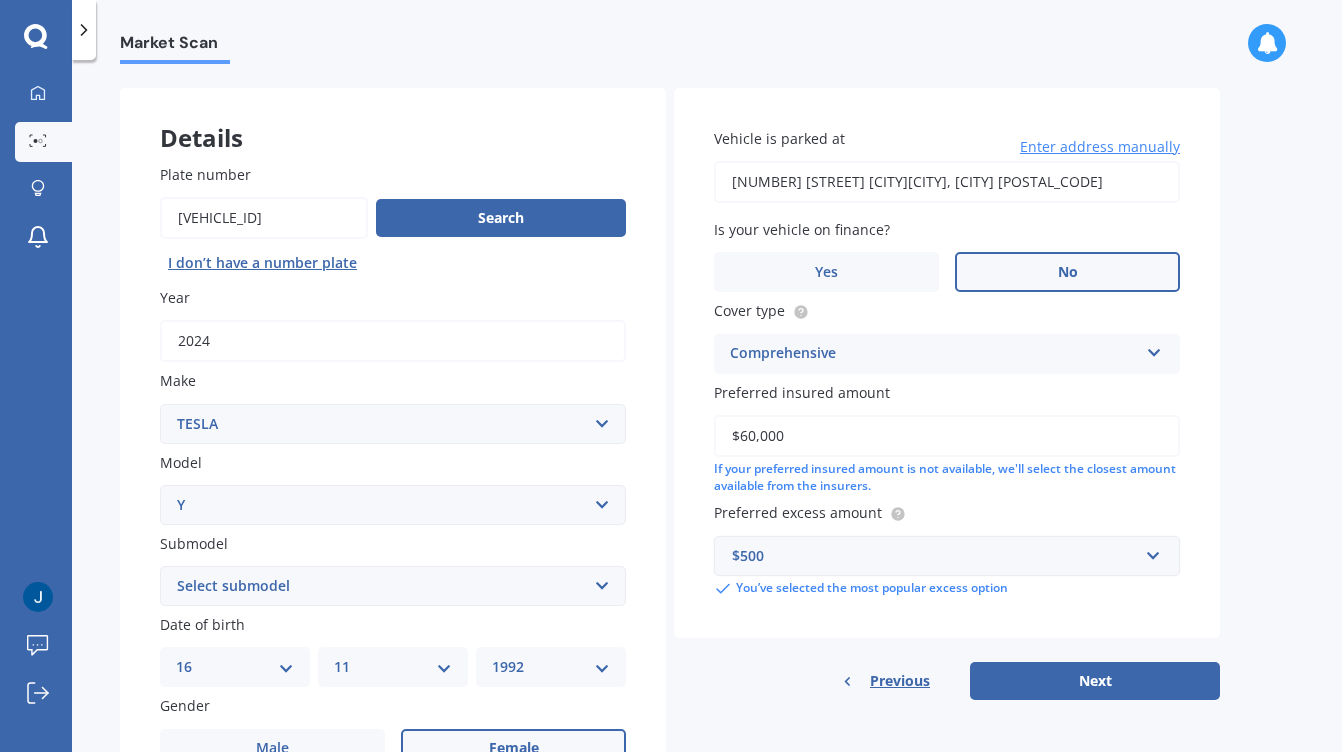 click on "$500" at bounding box center (935, 556) 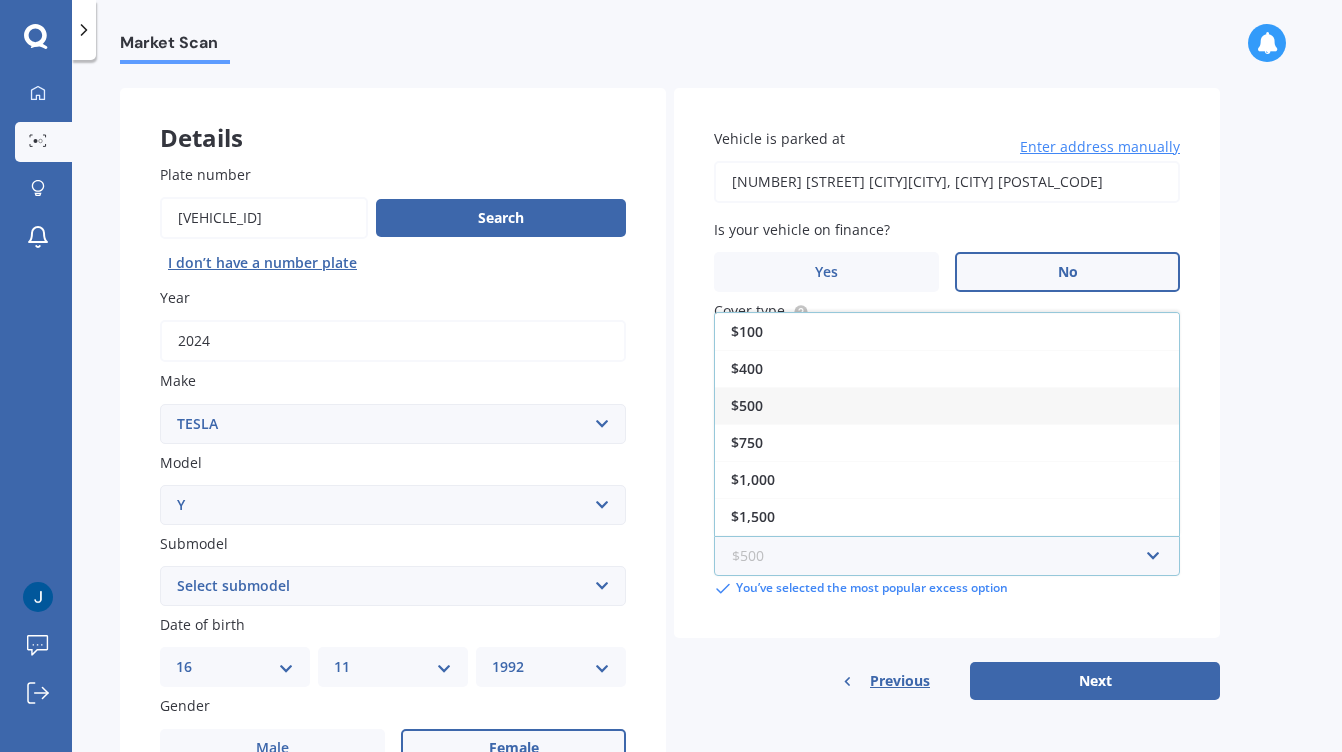 click at bounding box center [940, 556] 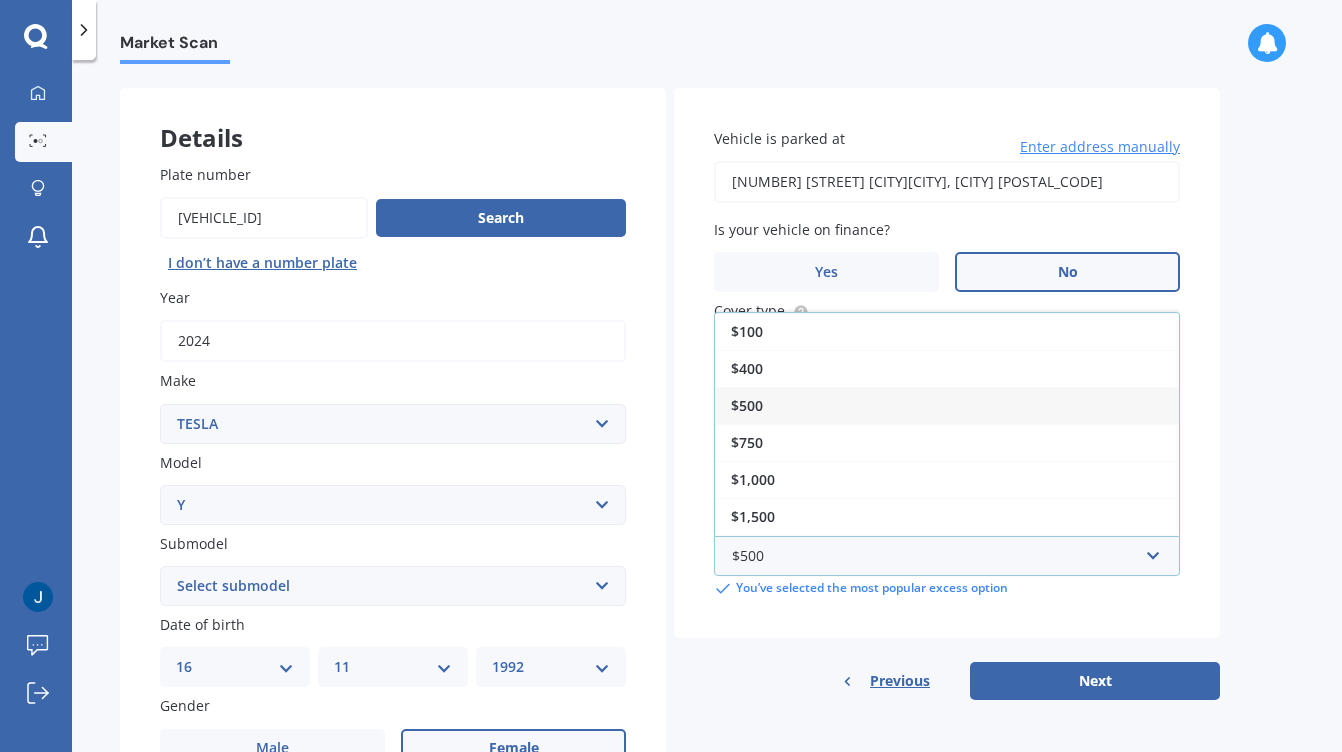 click on "$500" at bounding box center [947, 405] 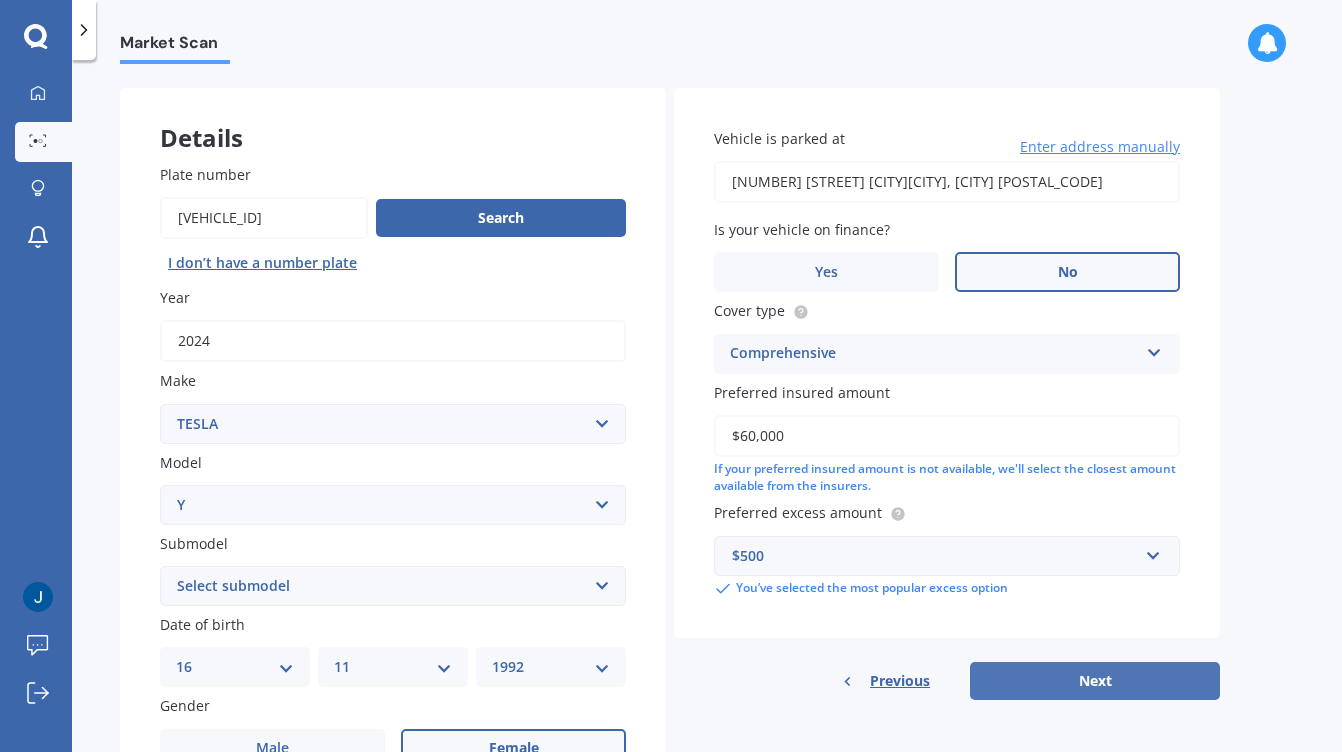 click on "Next" at bounding box center [1095, 681] 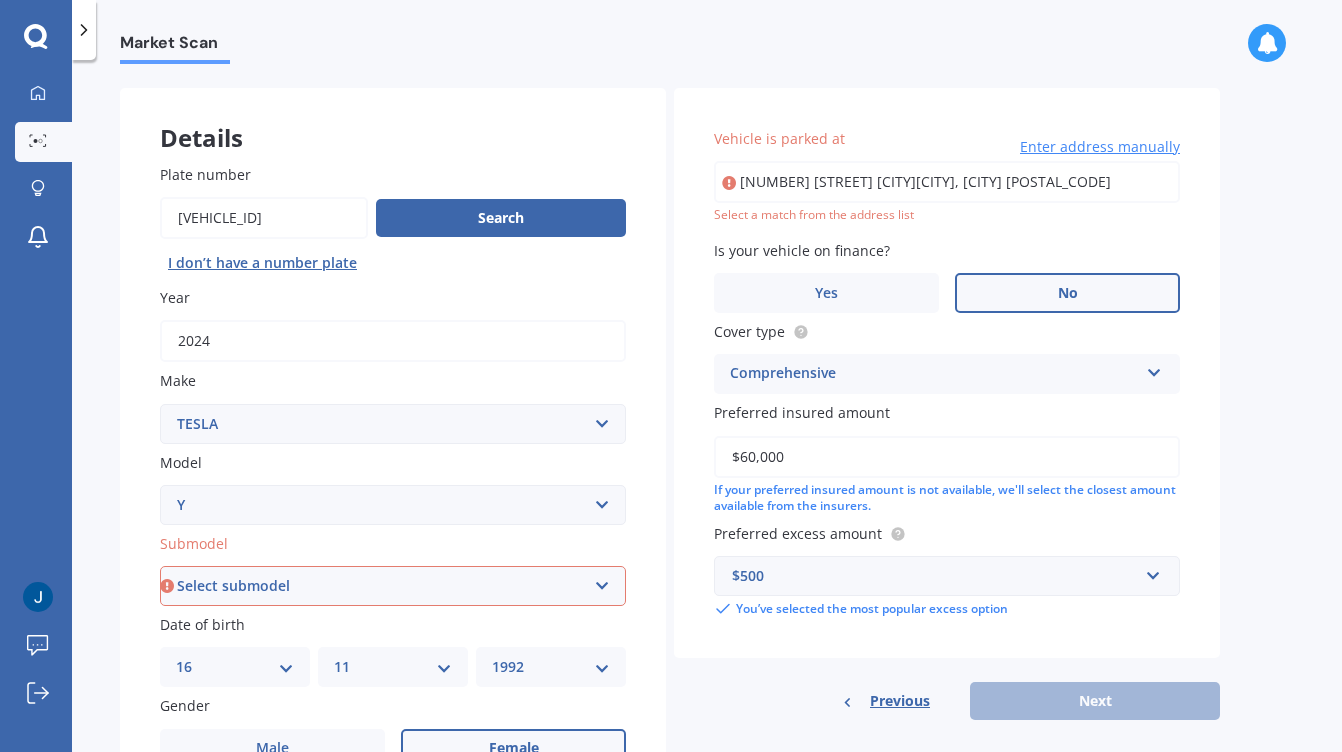 click on "Select submodel EV" at bounding box center [393, 586] 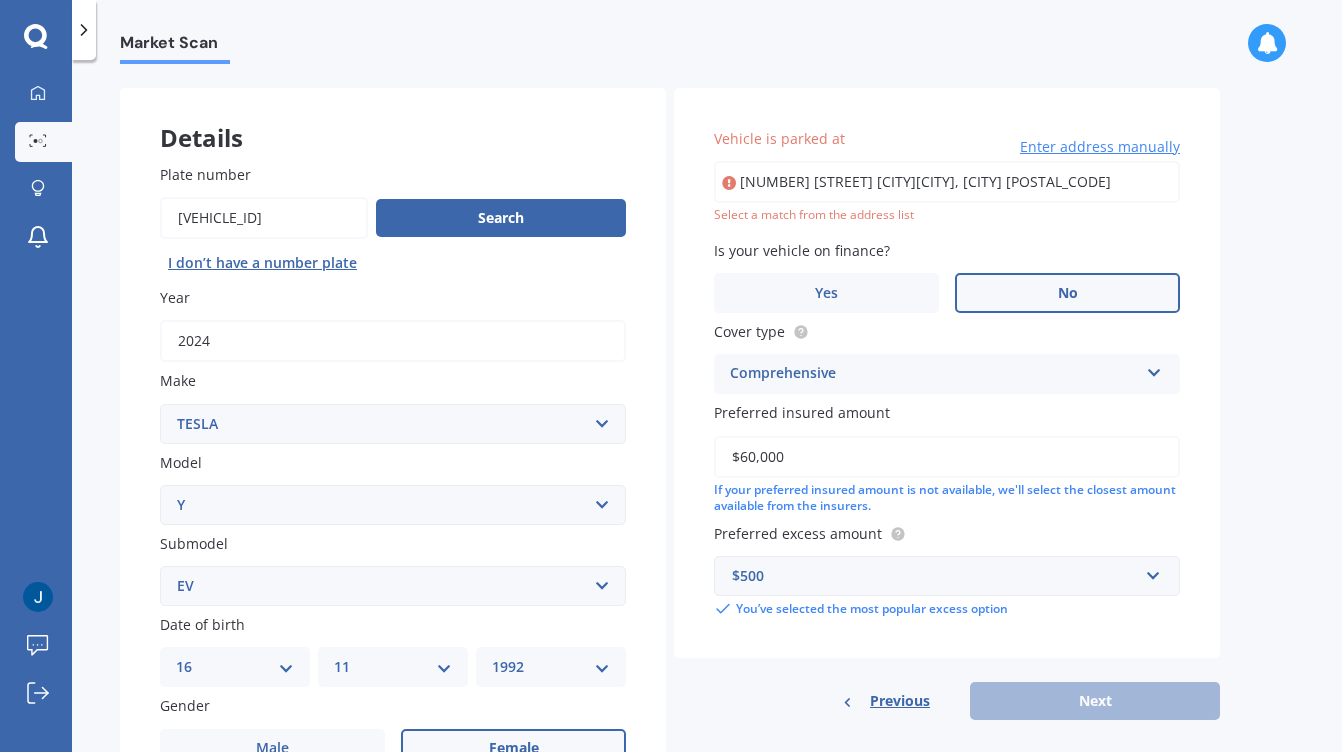 click on "[NUMBER] [STREET] [CITY][CITY], [CITY] [POSTAL_CODE]" at bounding box center [947, 182] 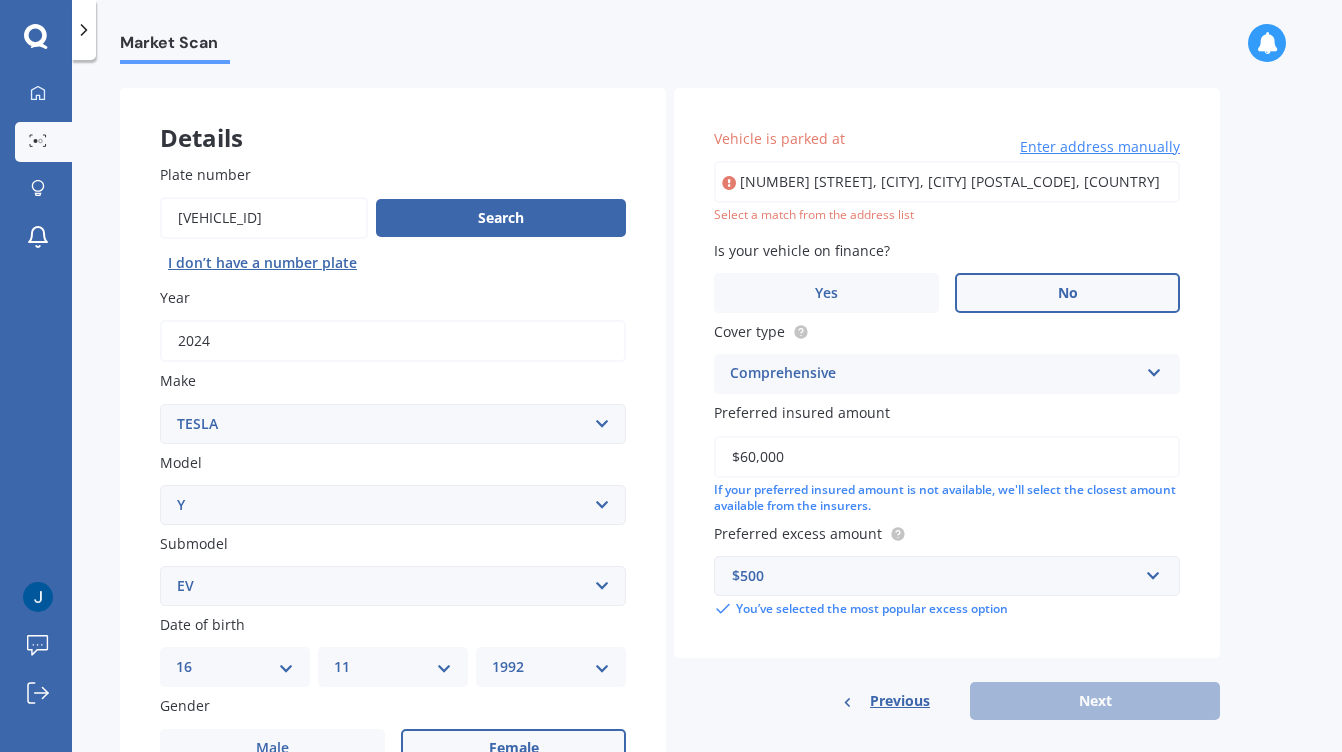 type on "[NUMBER] [STREET], [CITY], [CITY] [POSTAL_CODE]" 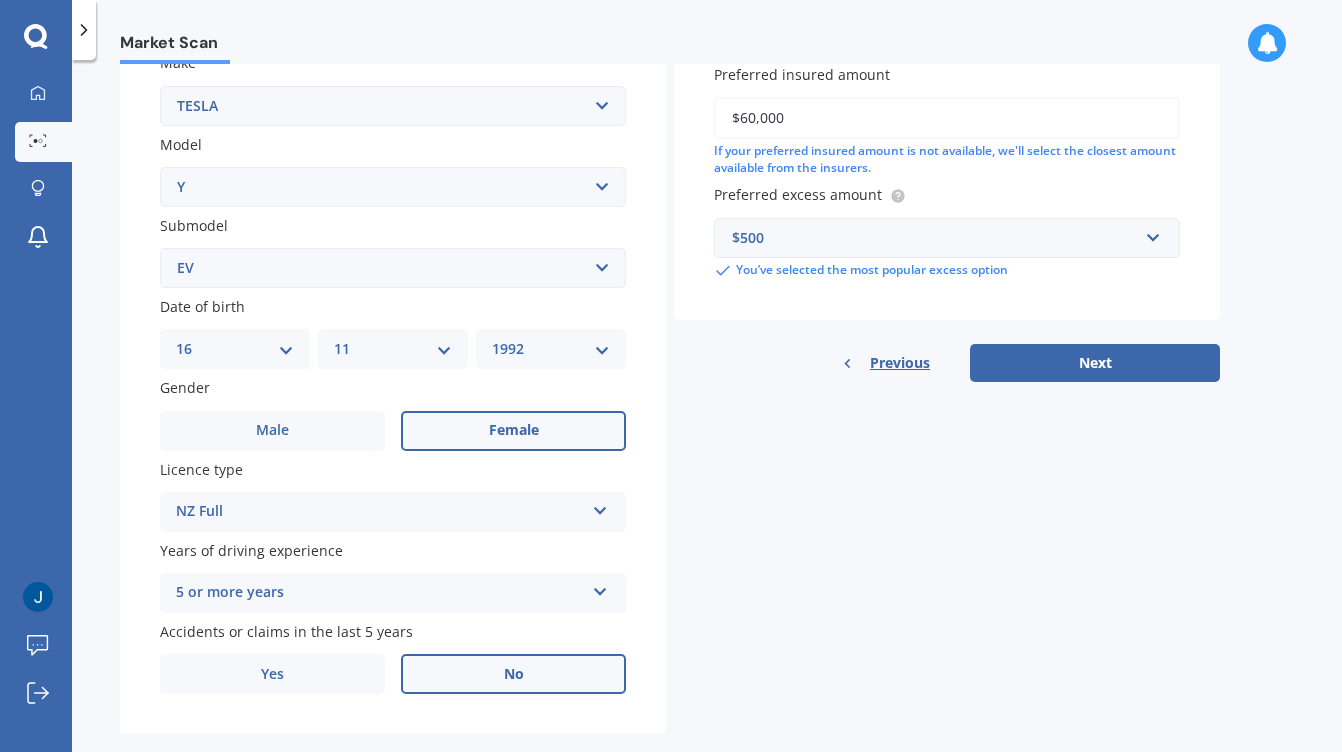 scroll, scrollTop: 396, scrollLeft: 0, axis: vertical 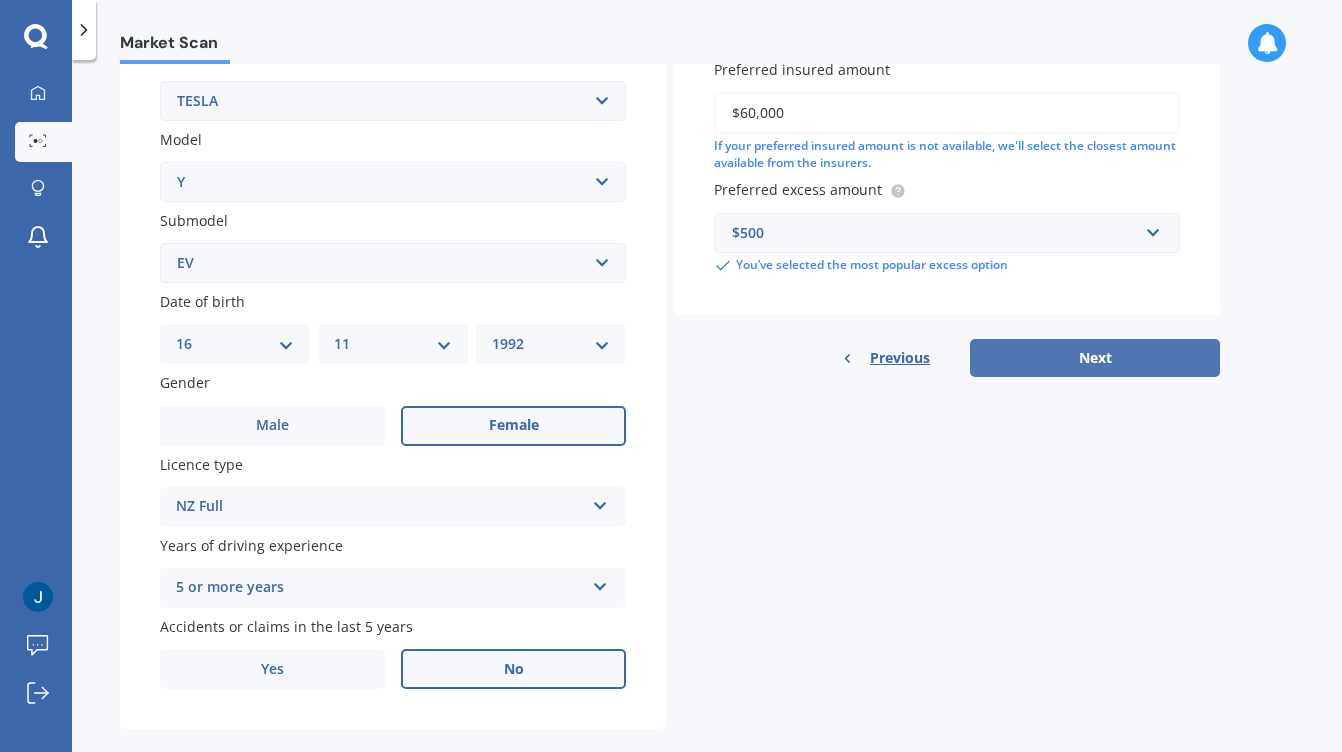click on "Next" at bounding box center [1095, 358] 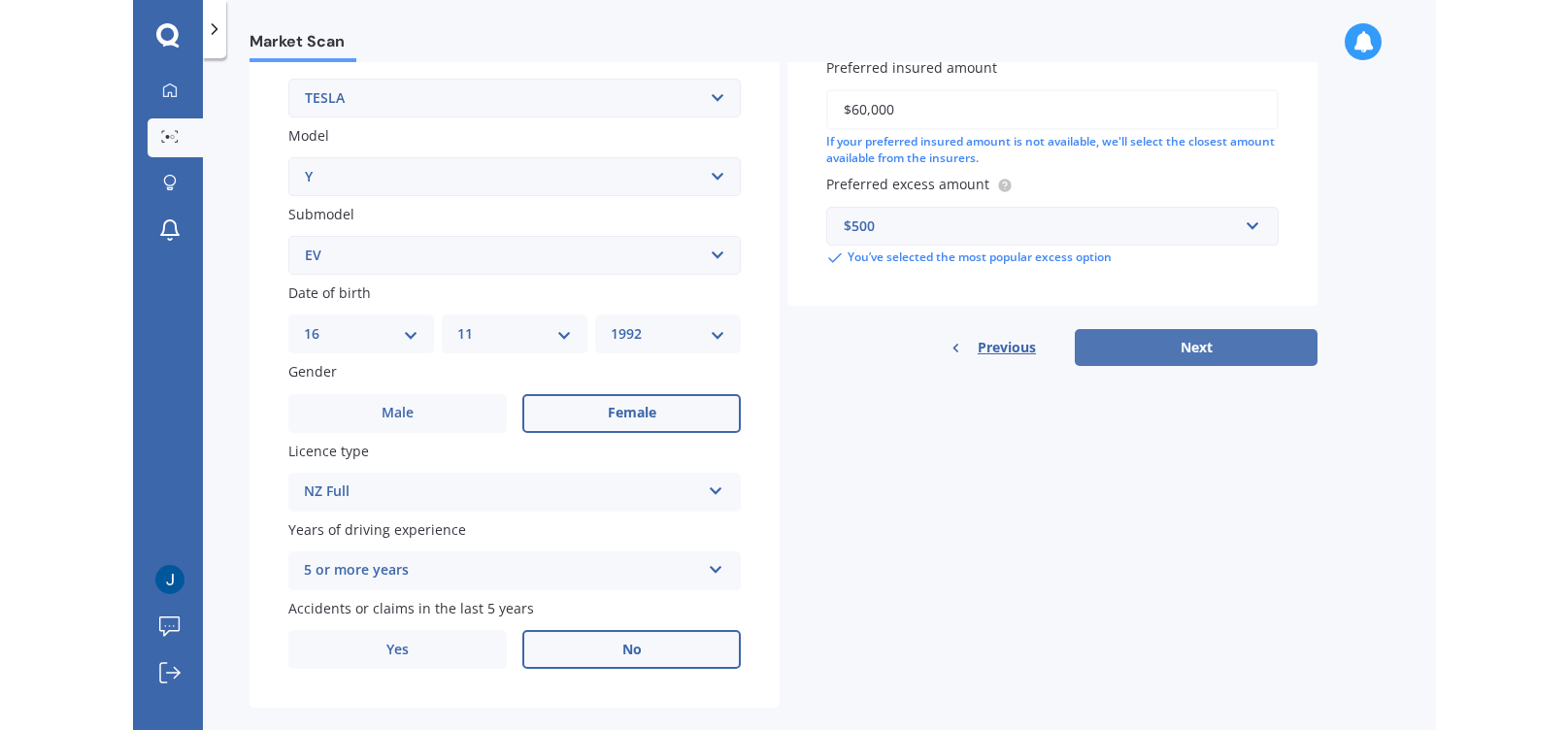 scroll, scrollTop: 0, scrollLeft: 0, axis: both 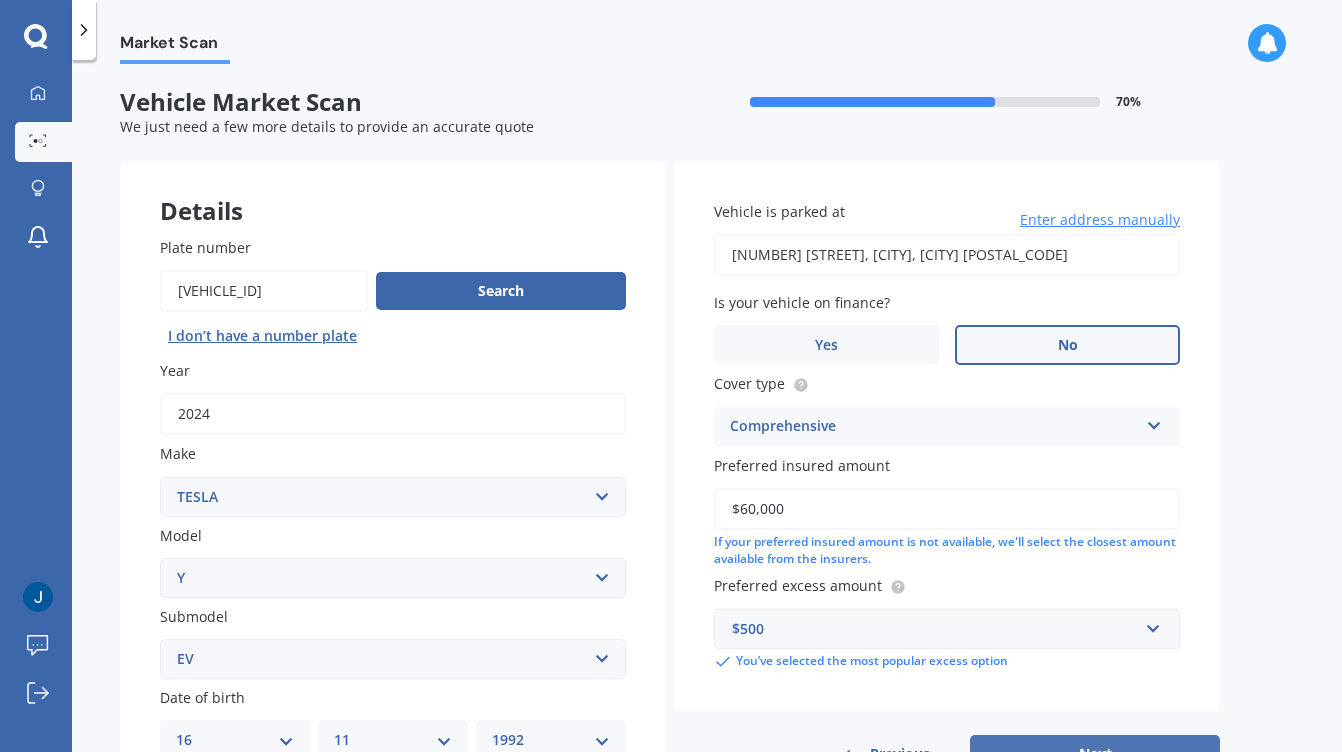 select on "16" 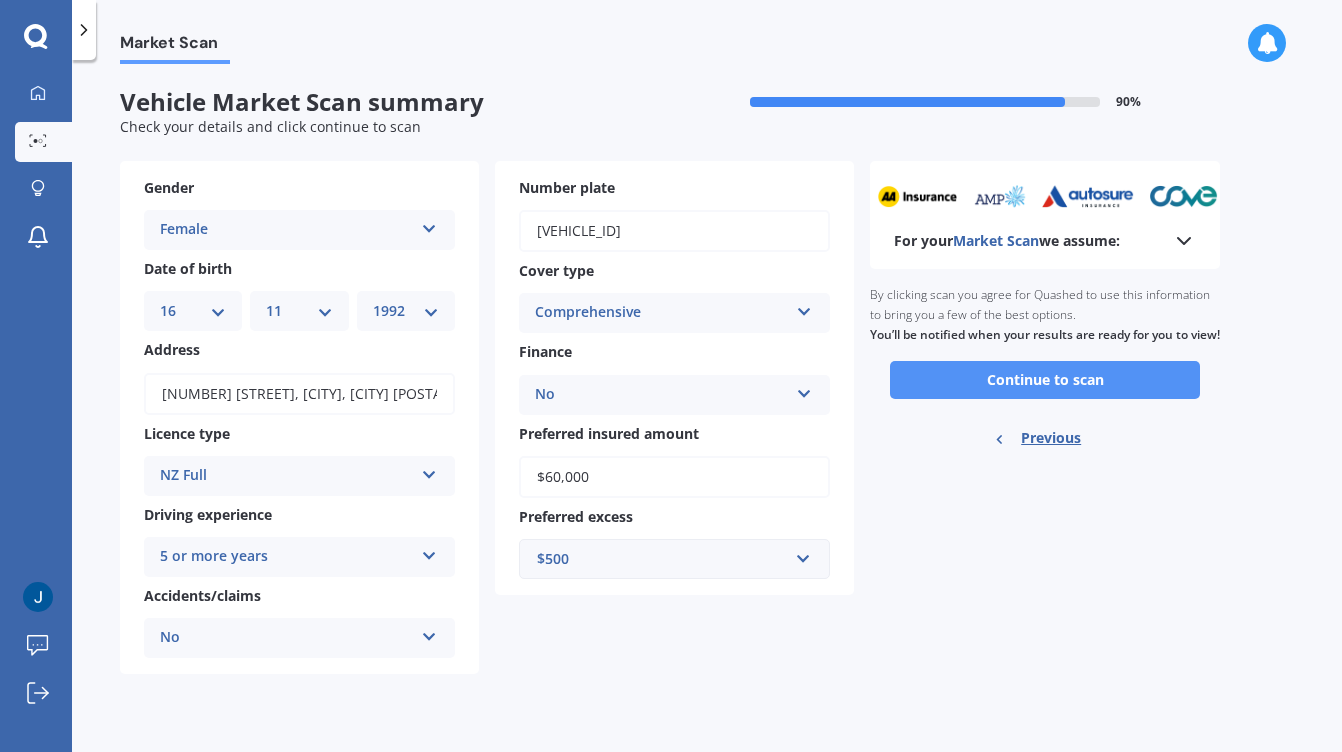 click on "Continue to scan" at bounding box center (1045, 380) 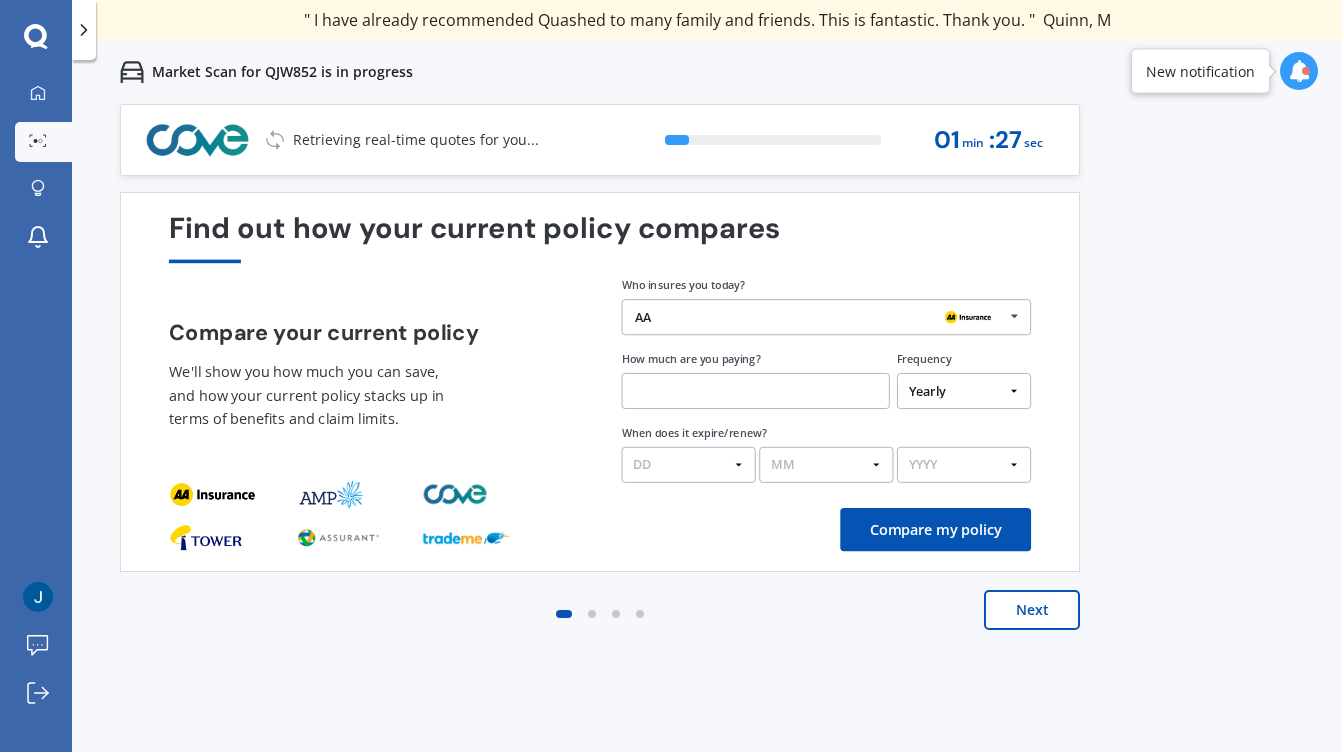 click on "Next" at bounding box center [1032, 610] 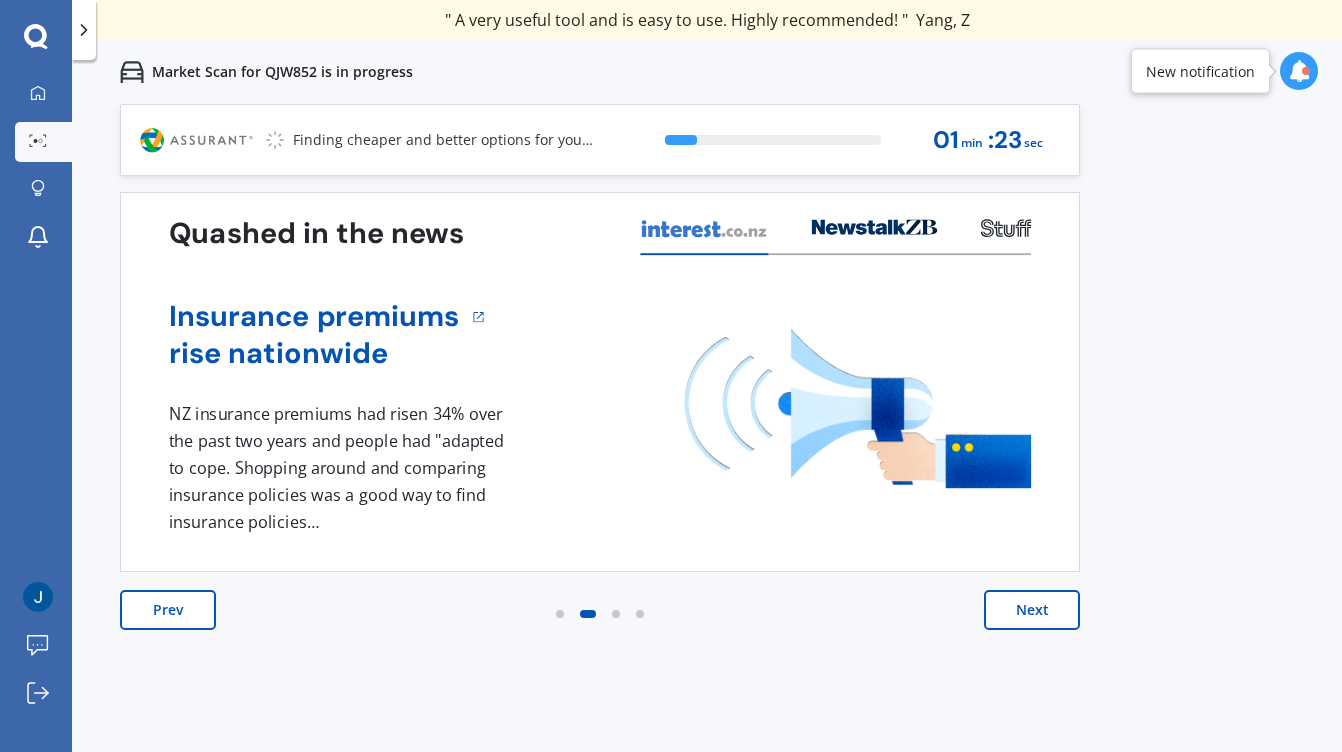 click on "Next" at bounding box center [1032, 610] 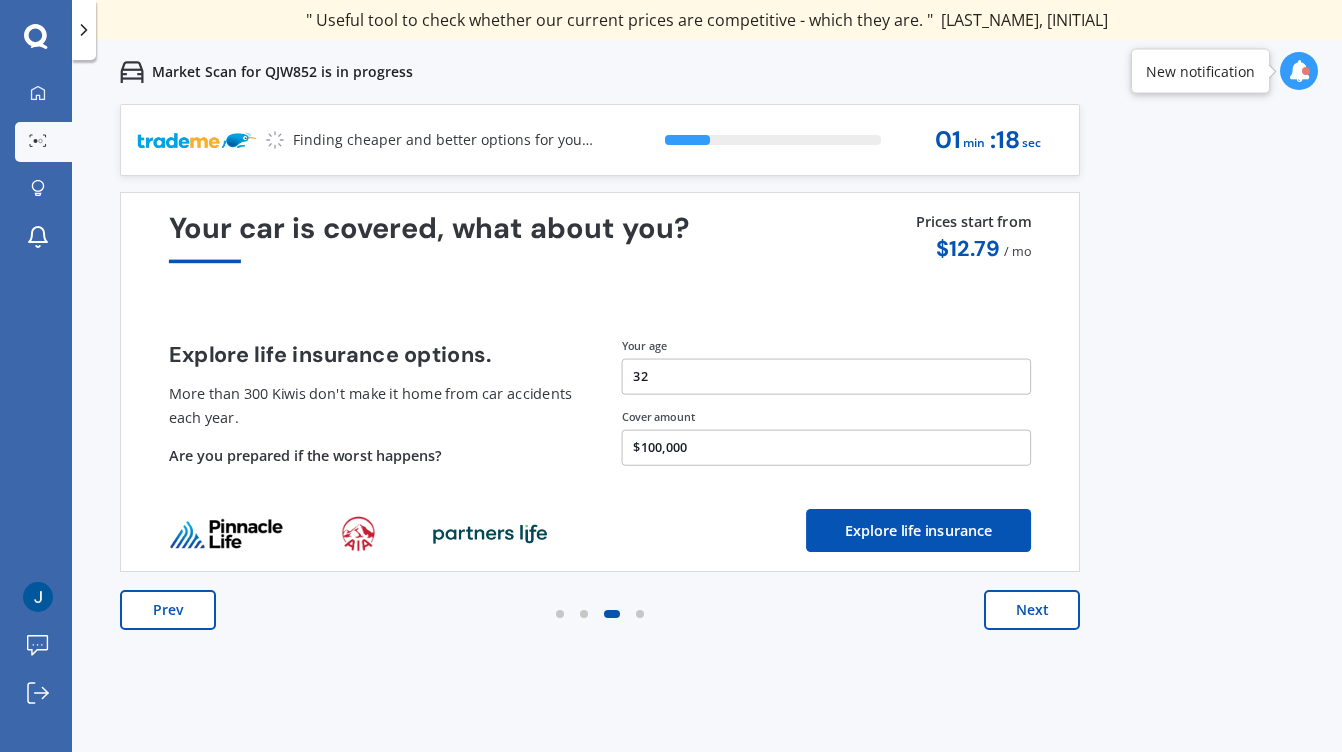 click on "Next" at bounding box center [1032, 610] 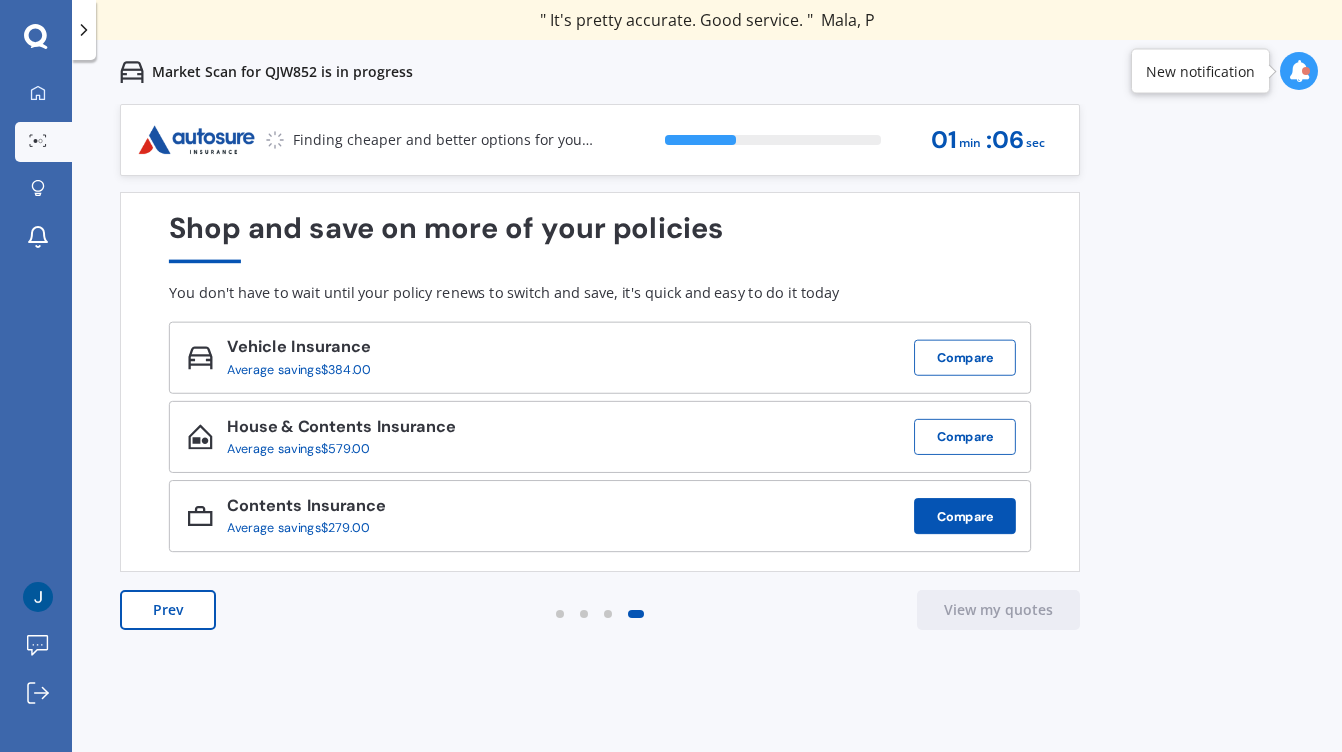 click on "Compare" at bounding box center [965, 516] 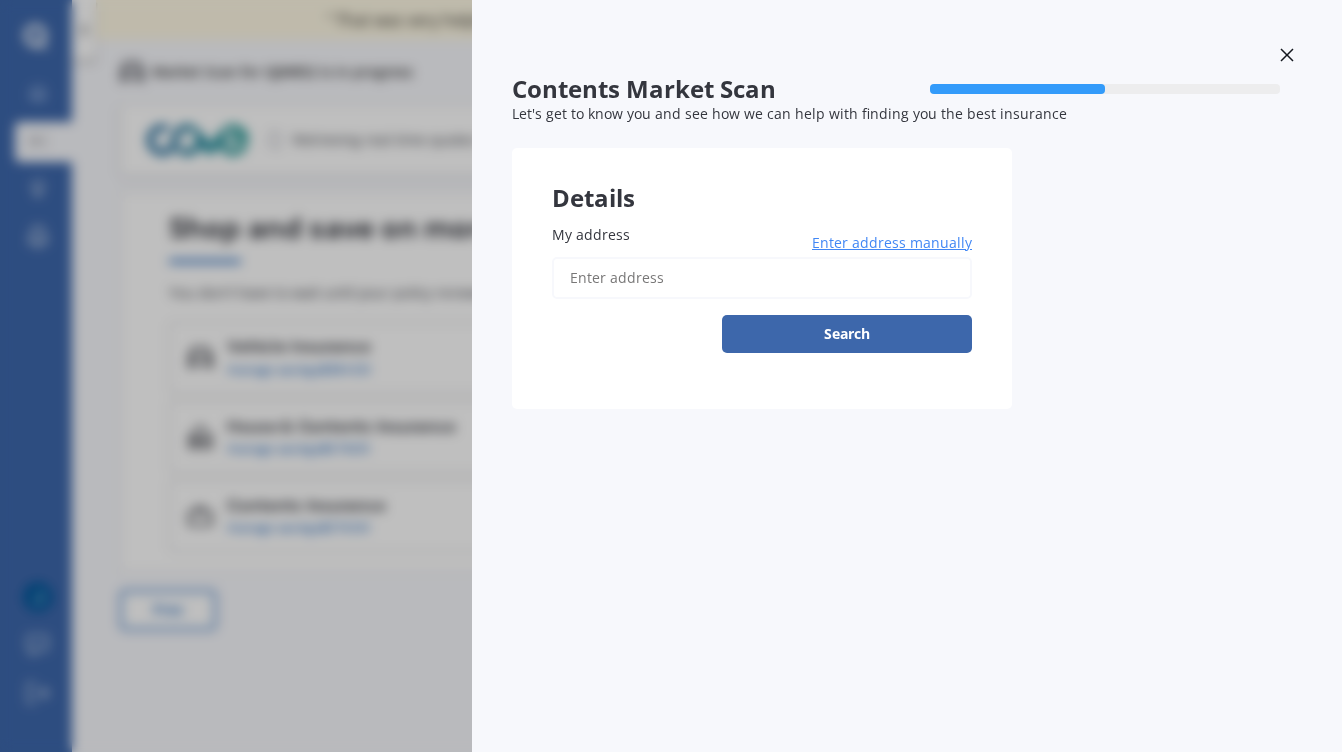 click 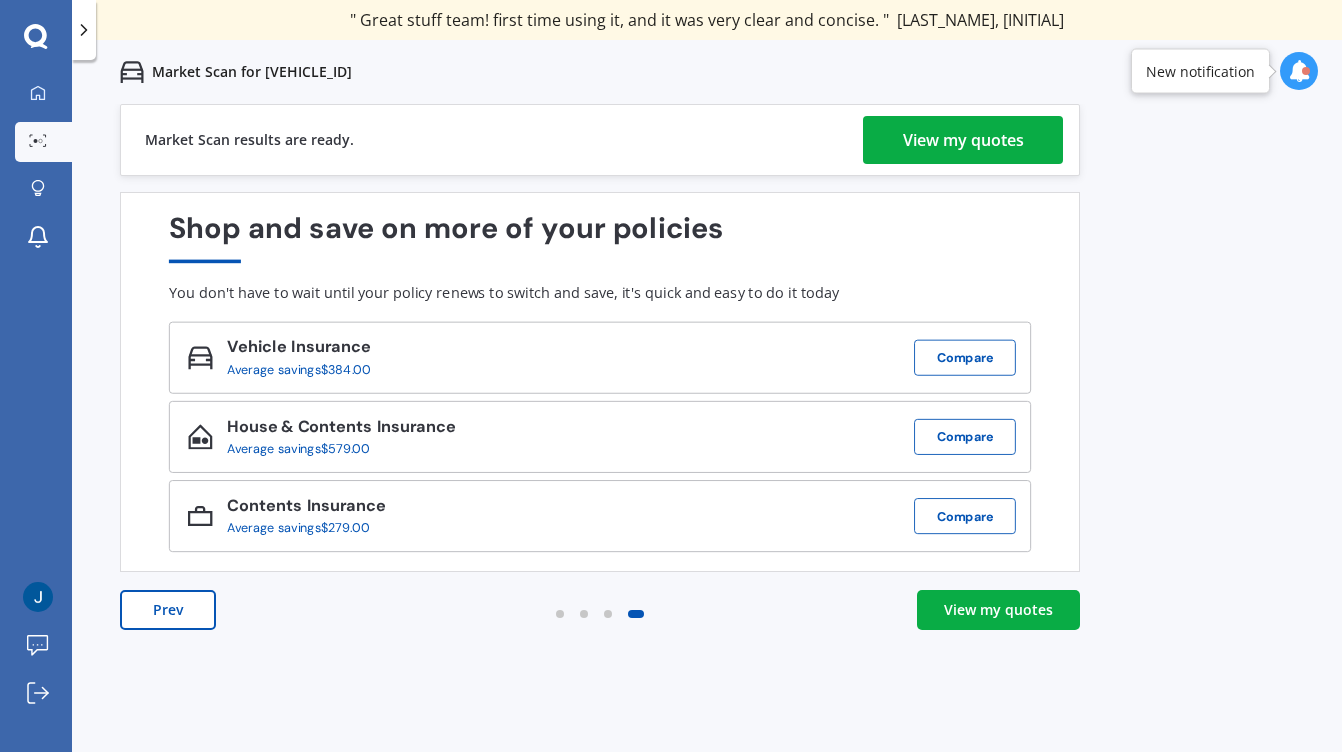 click on "View my quotes" at bounding box center [998, 610] 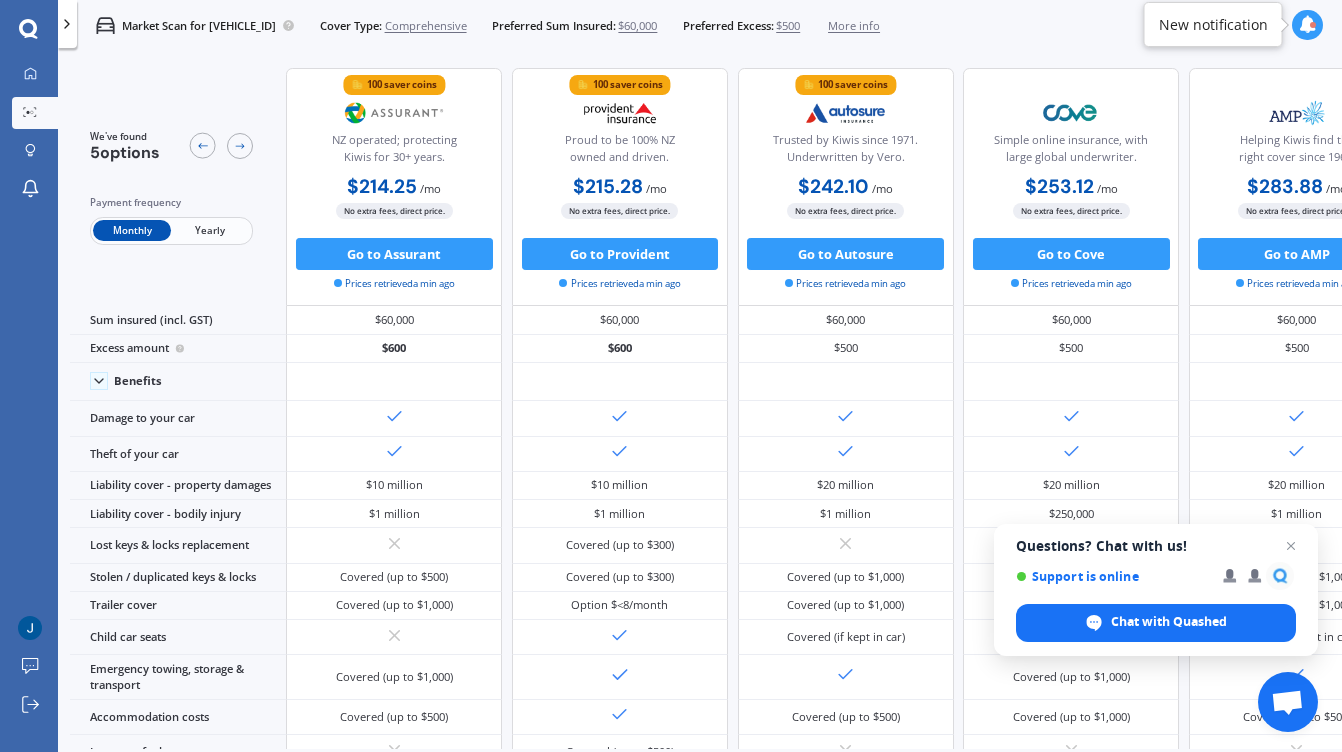 click on "Yearly" at bounding box center [210, 230] 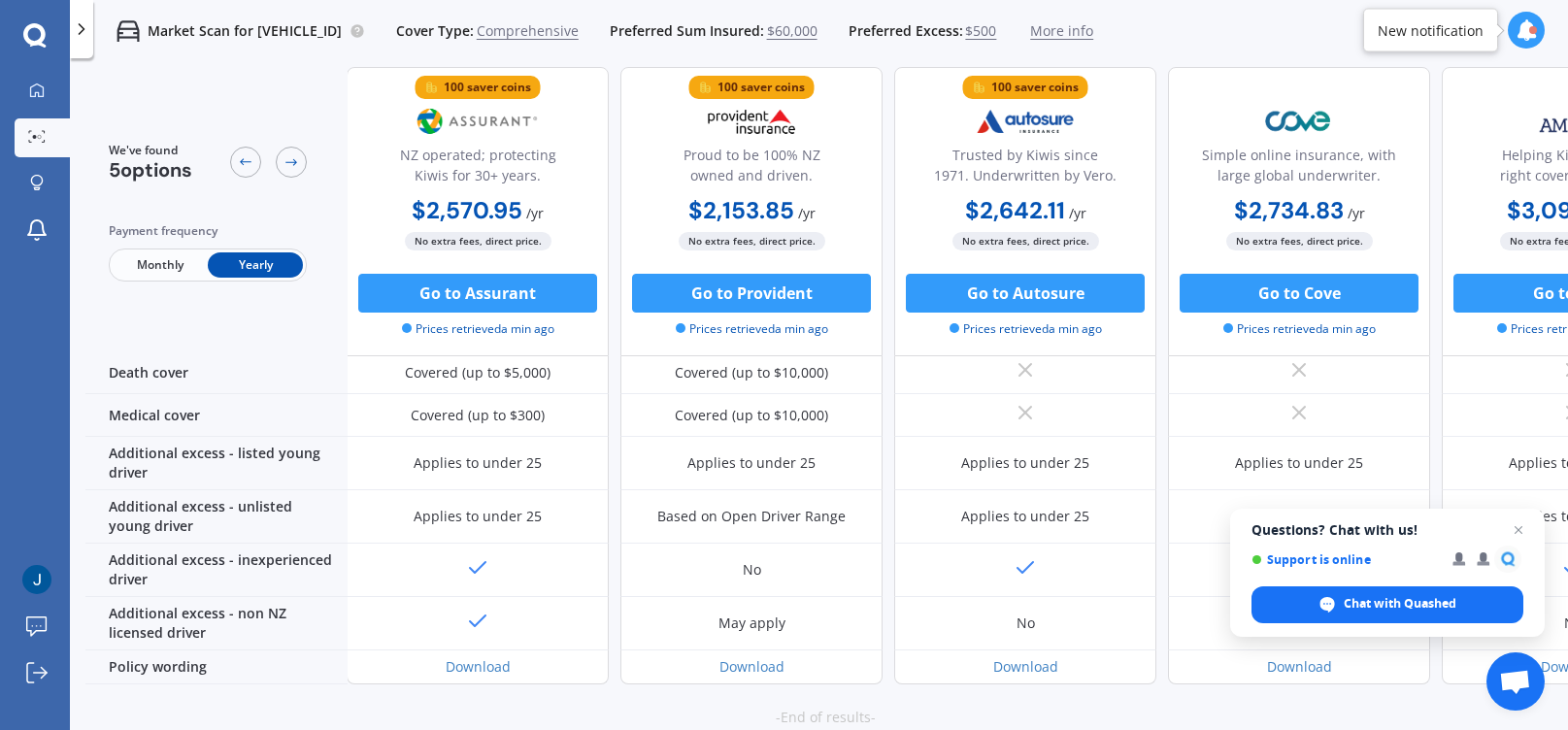 scroll, scrollTop: 901, scrollLeft: 4, axis: both 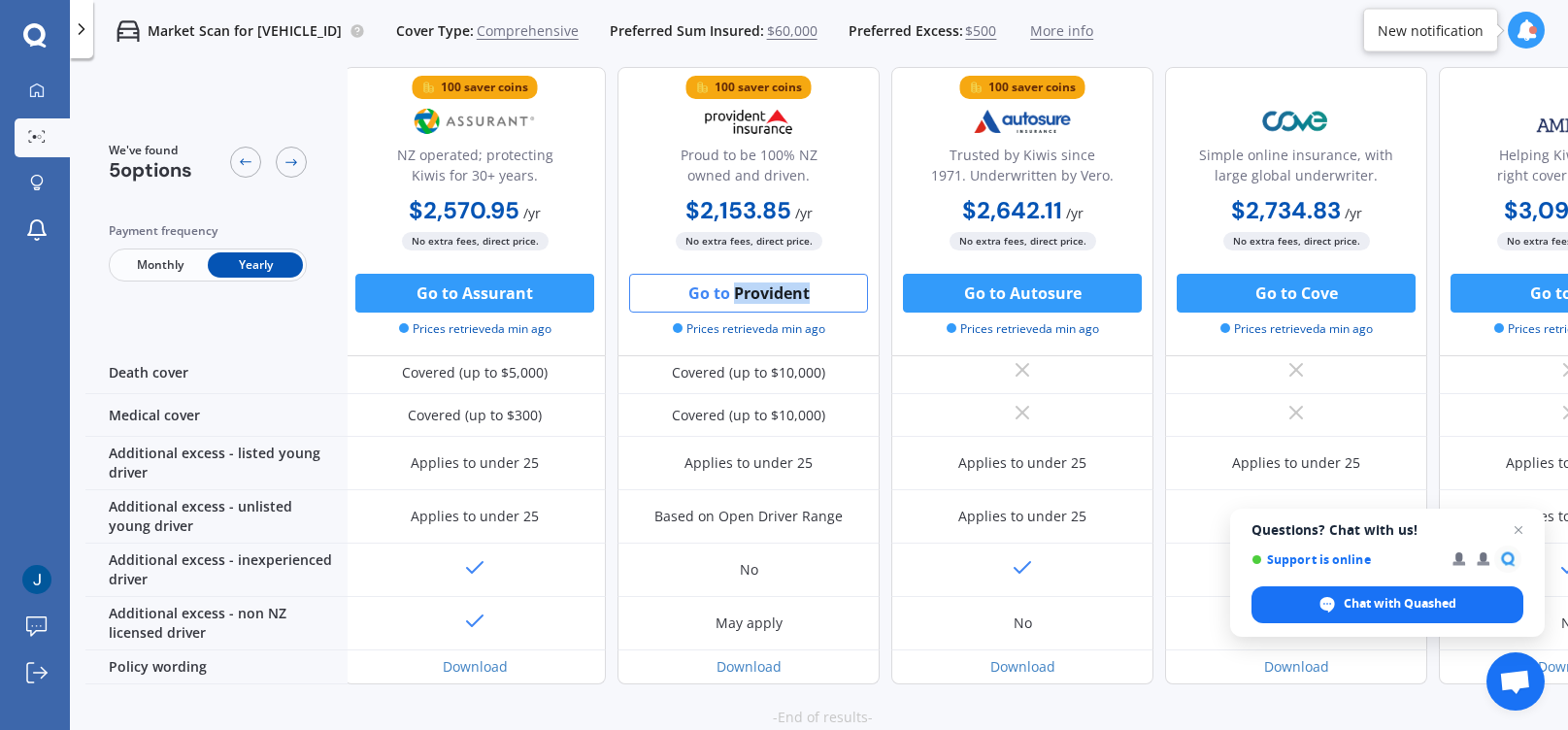click on "Go to Provident" at bounding box center [749, 293] 